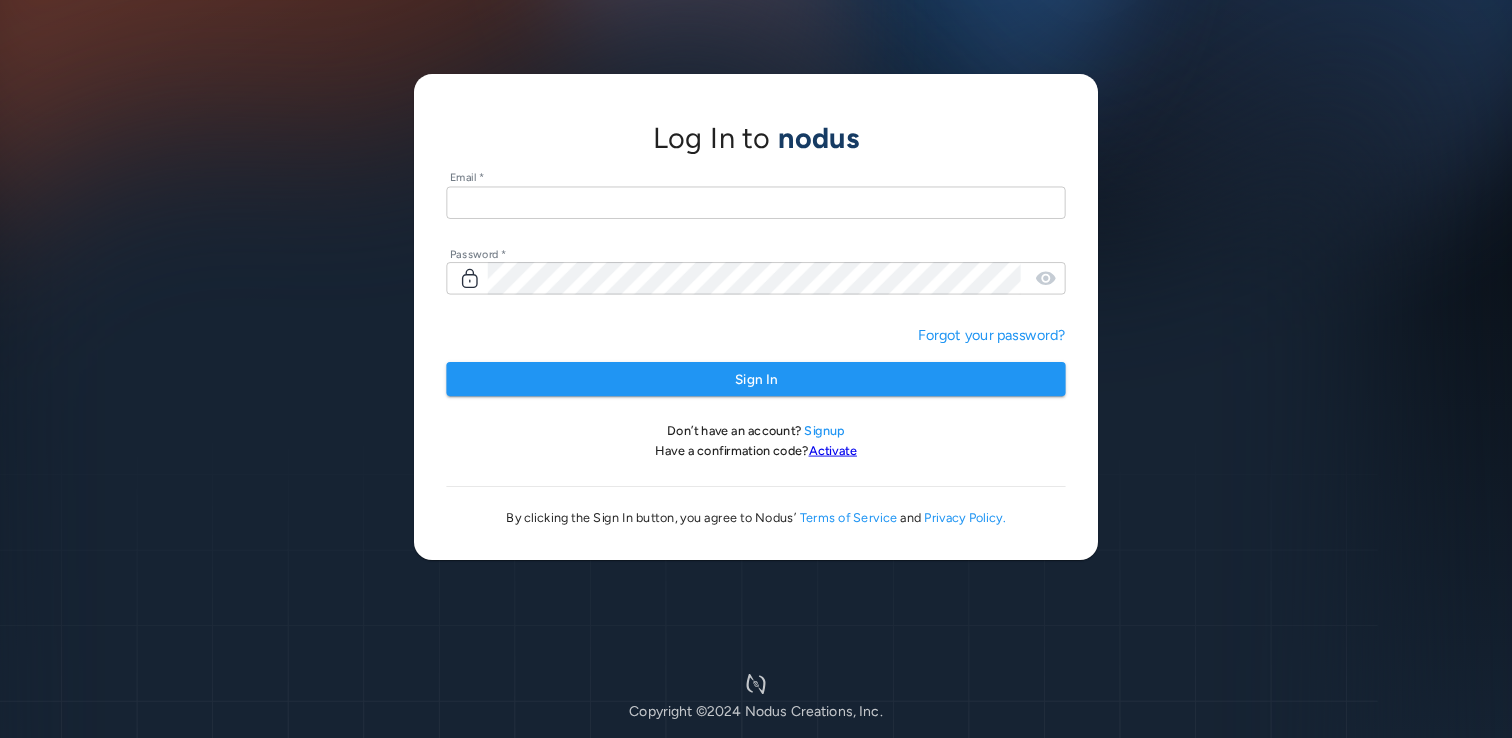 scroll, scrollTop: 0, scrollLeft: 0, axis: both 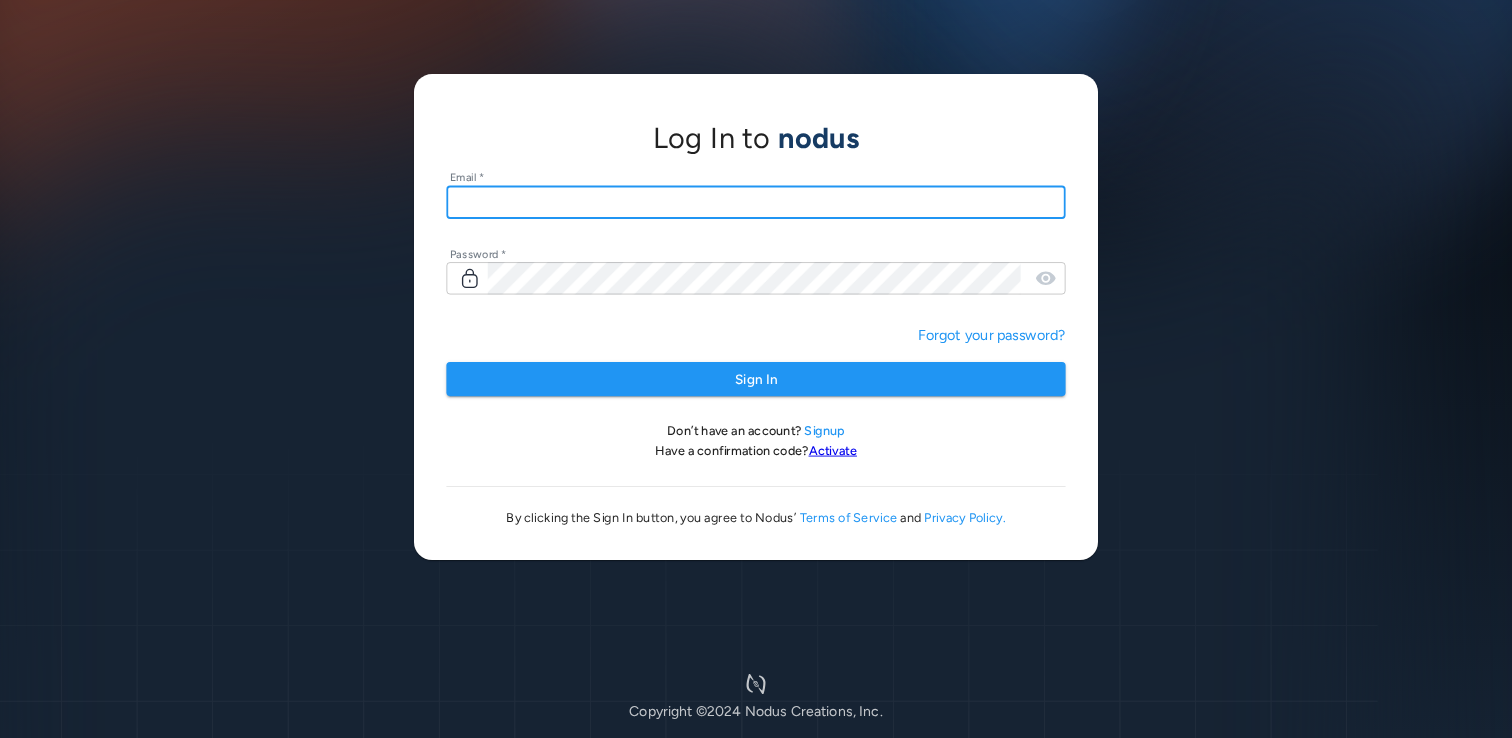 type on "**********" 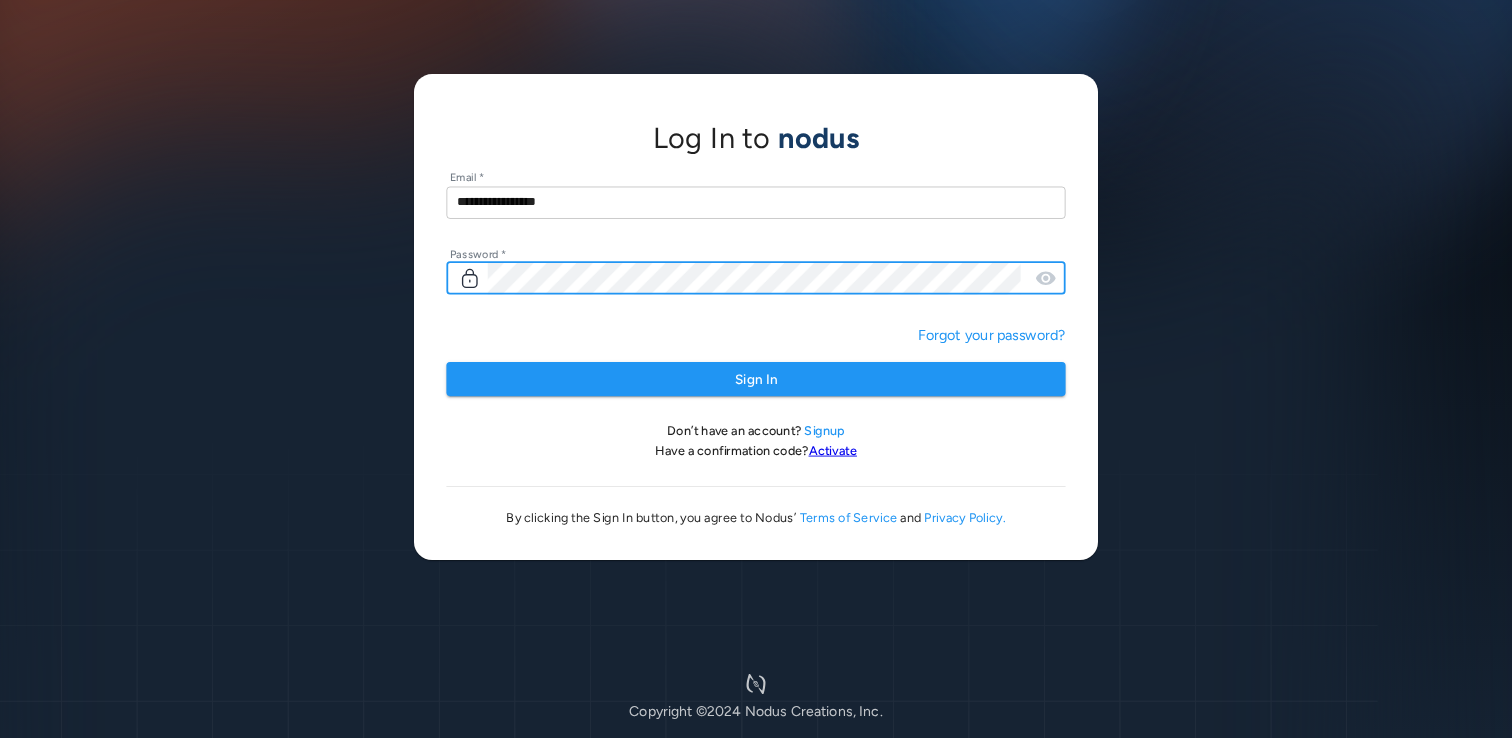 click on "Sign In" at bounding box center [755, 379] 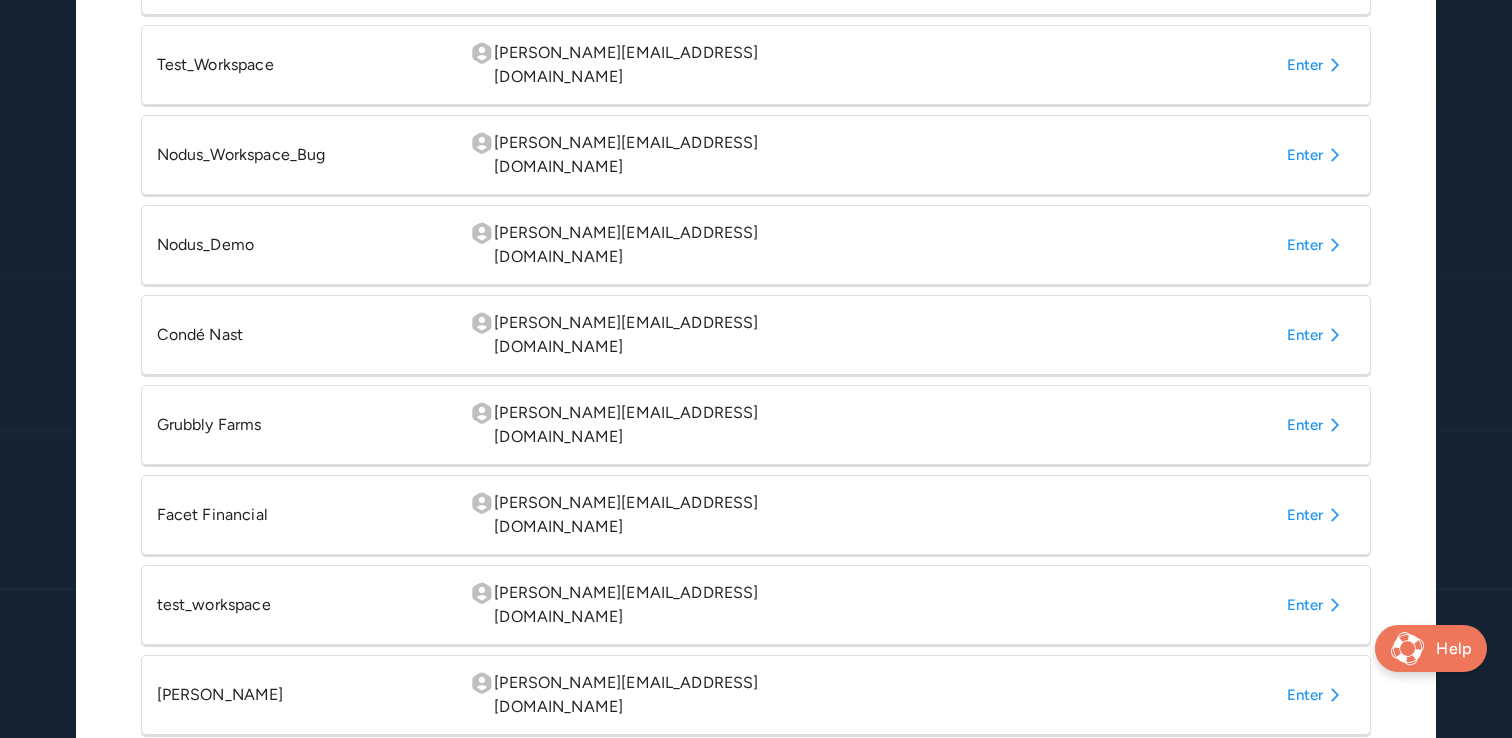 scroll, scrollTop: 853, scrollLeft: 0, axis: vertical 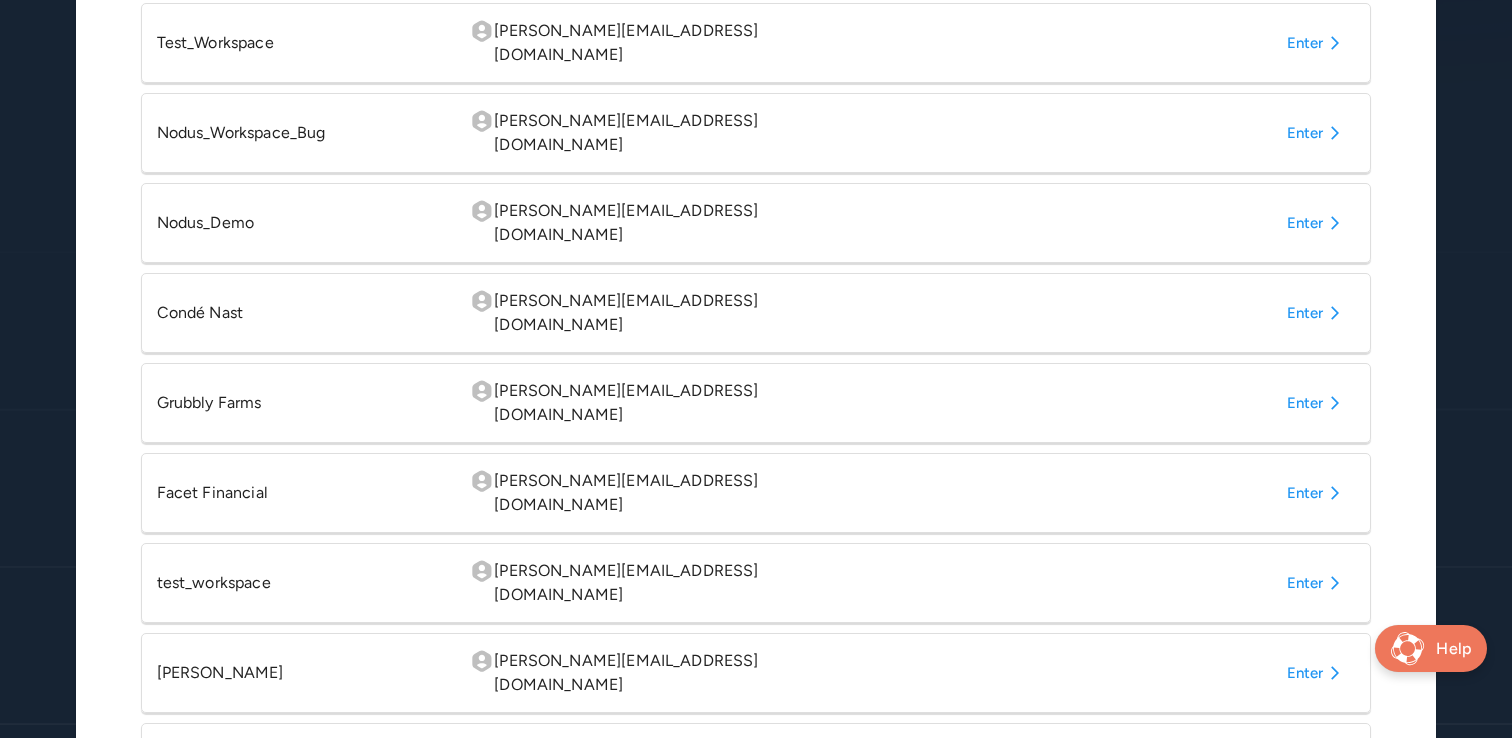 click 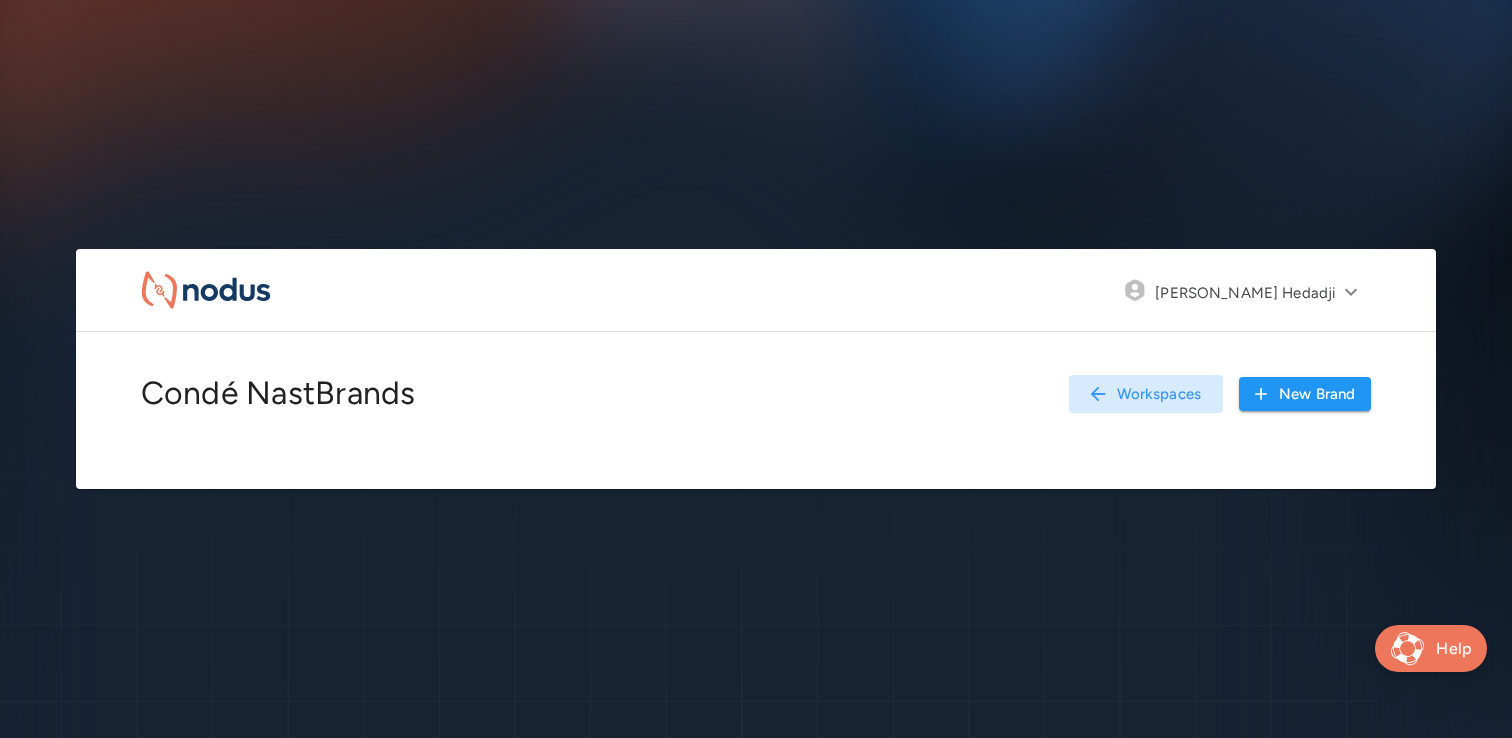 scroll, scrollTop: 0, scrollLeft: 0, axis: both 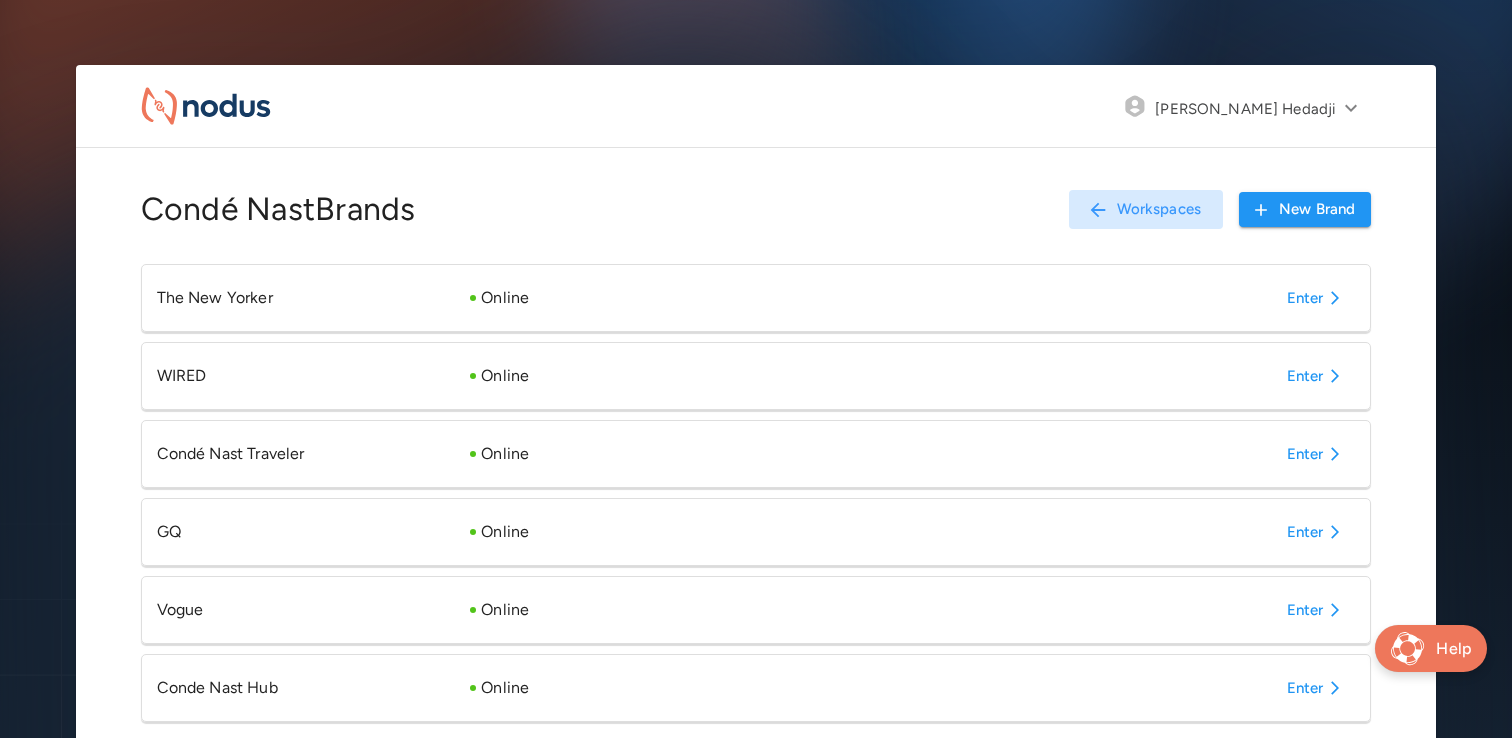 click on "Enter" at bounding box center (1317, 688) 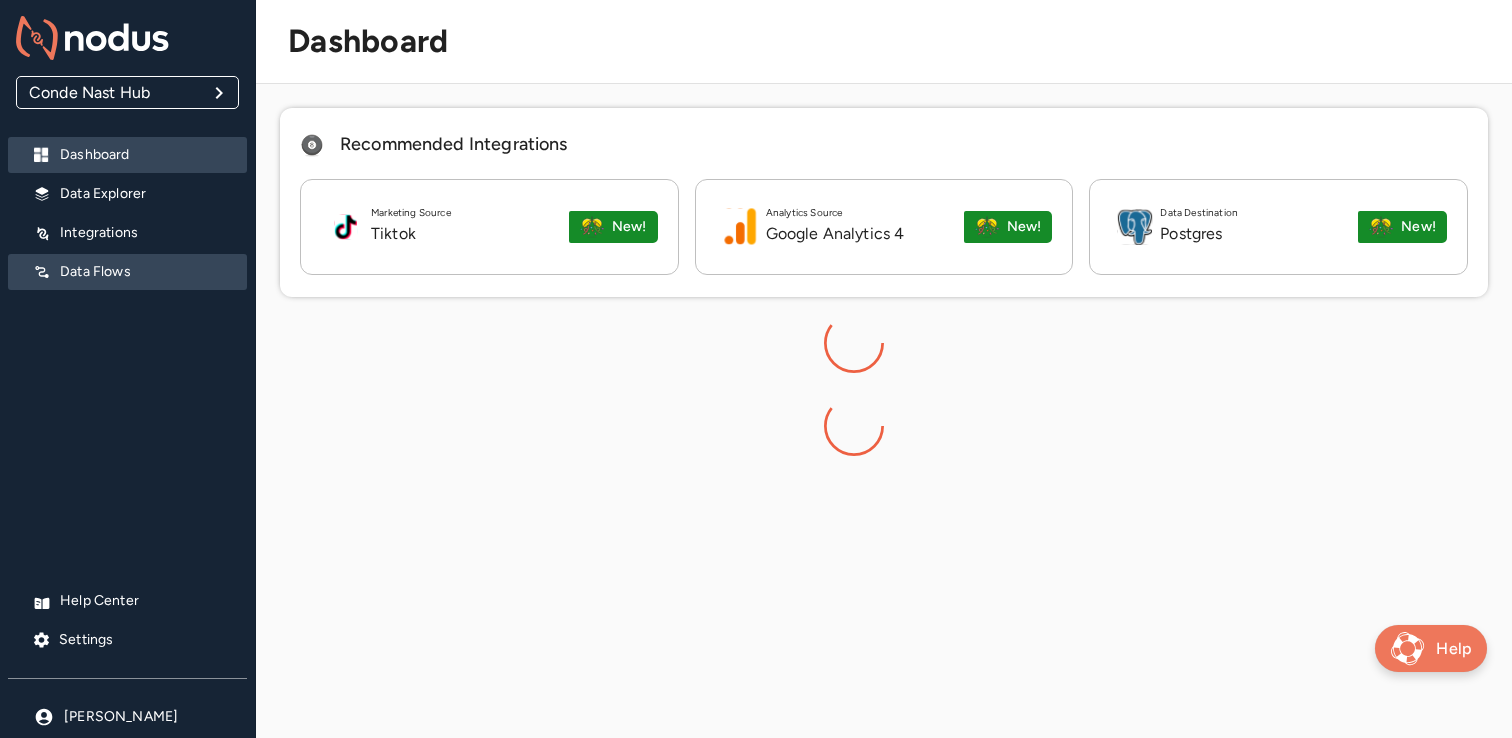 click on "Data Flows" at bounding box center [127, 272] 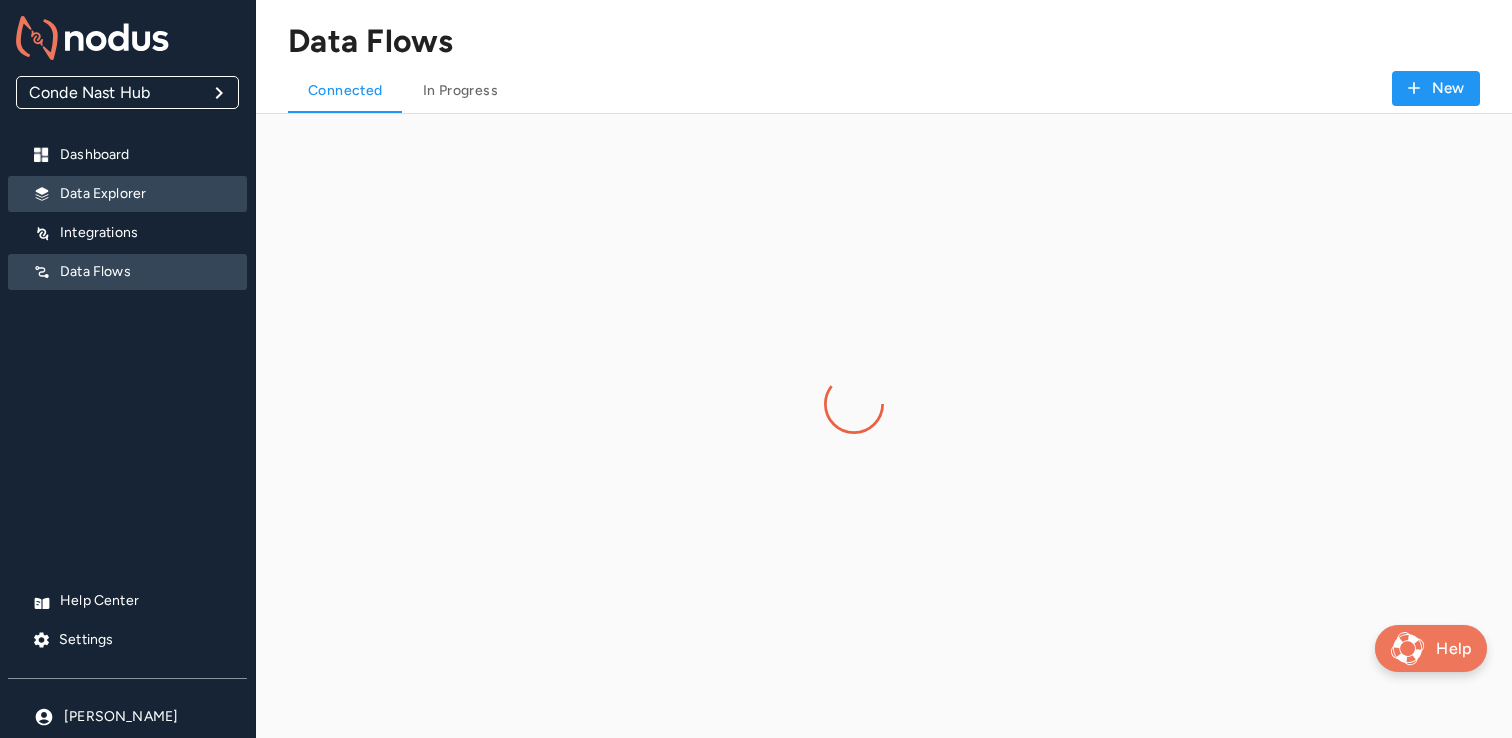 click on "Data Explorer" at bounding box center [145, 194] 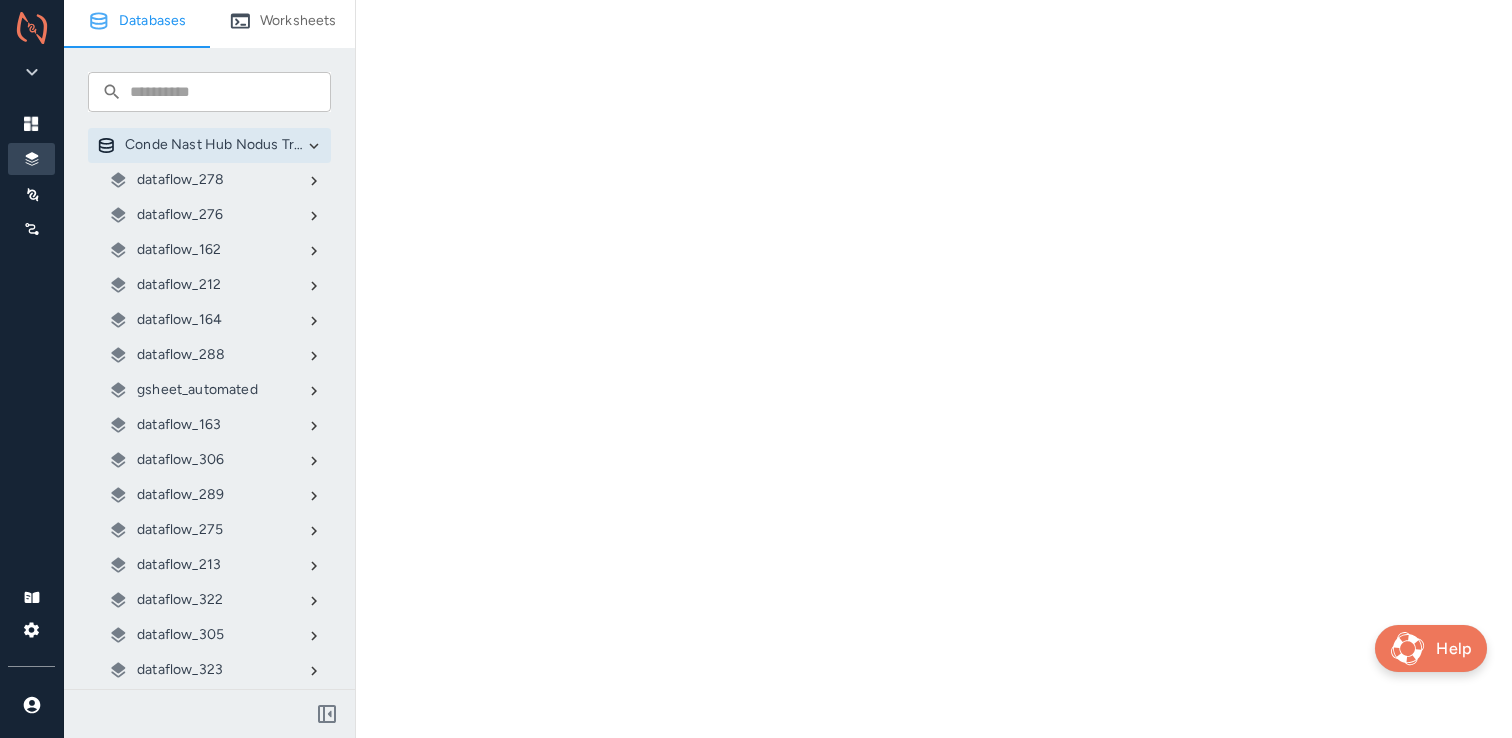 click on "gsheet_automated" at bounding box center [197, 390] 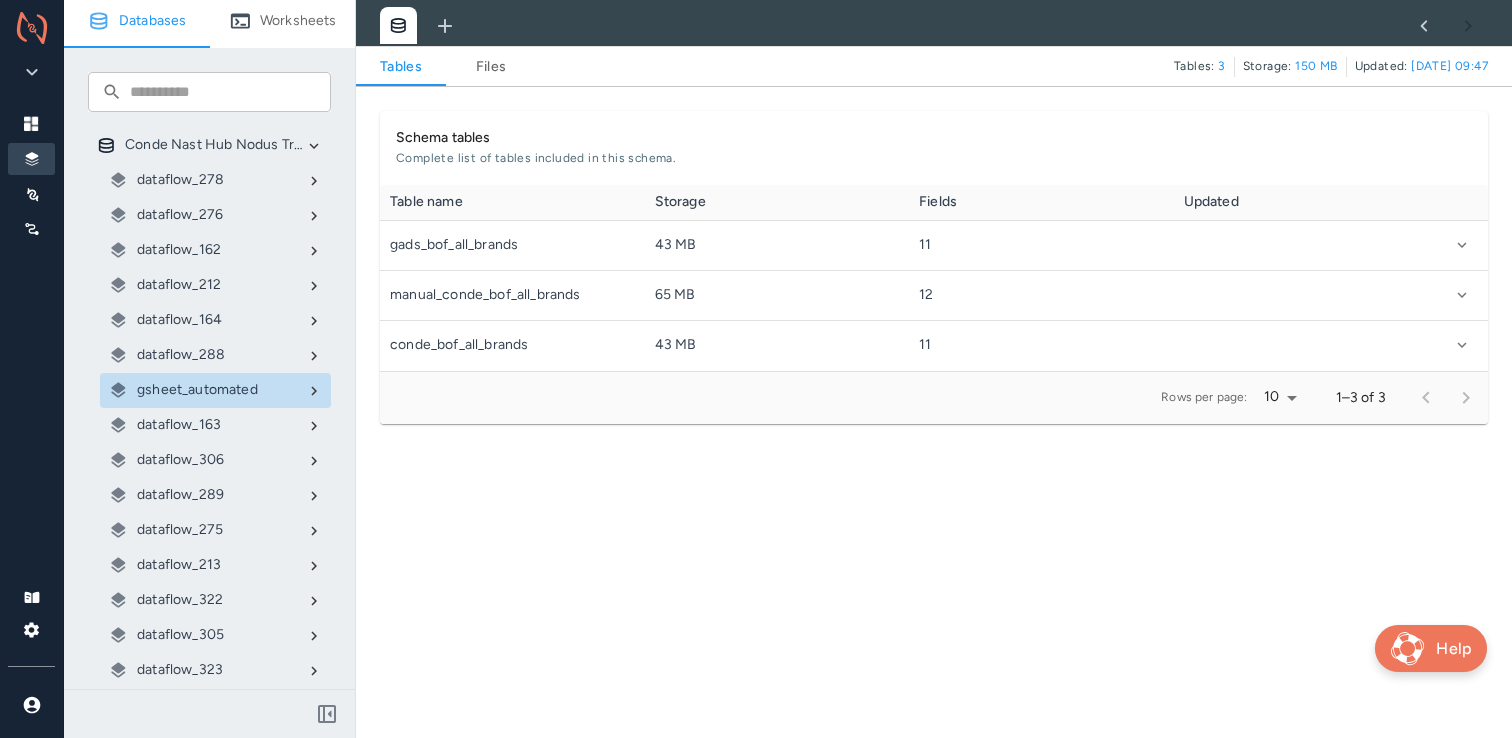scroll, scrollTop: 1, scrollLeft: 1, axis: both 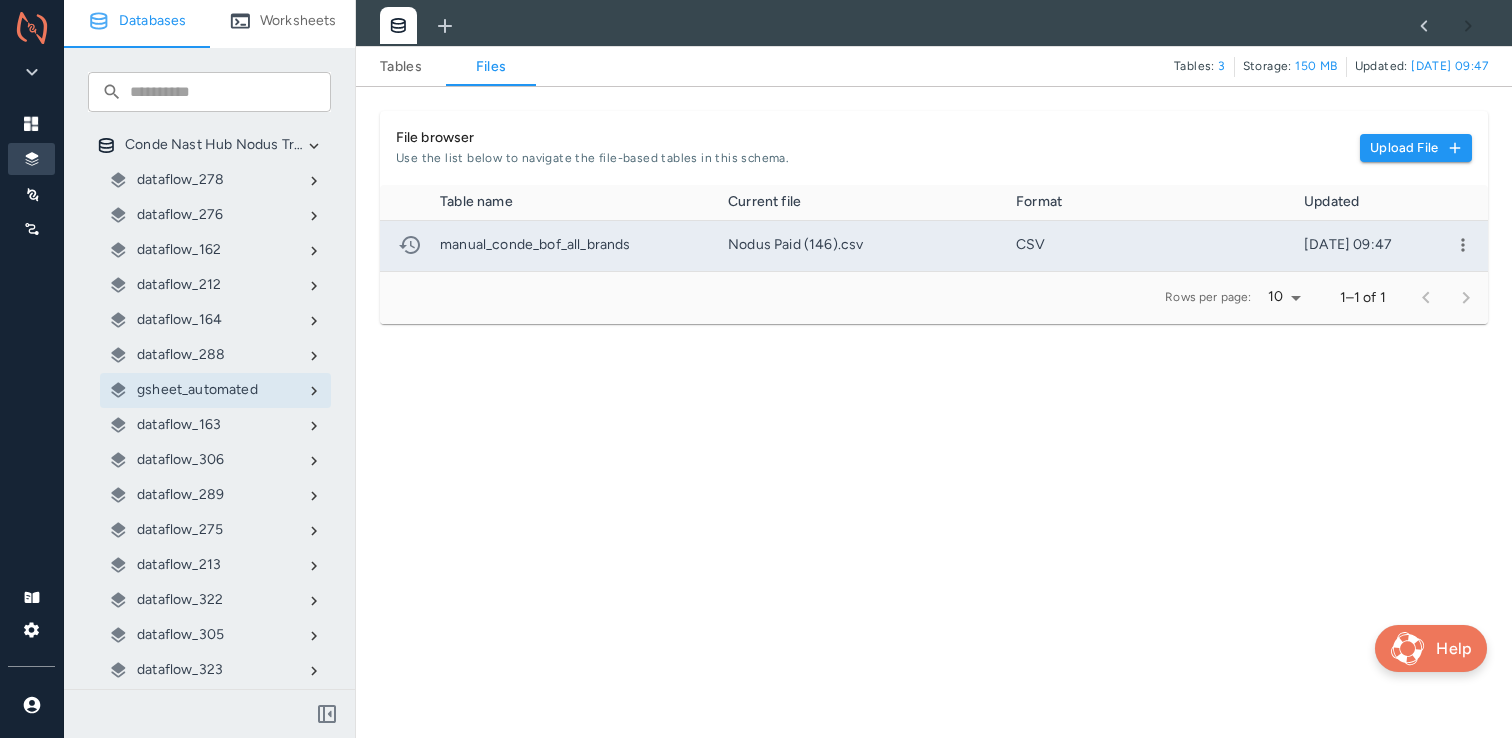 click 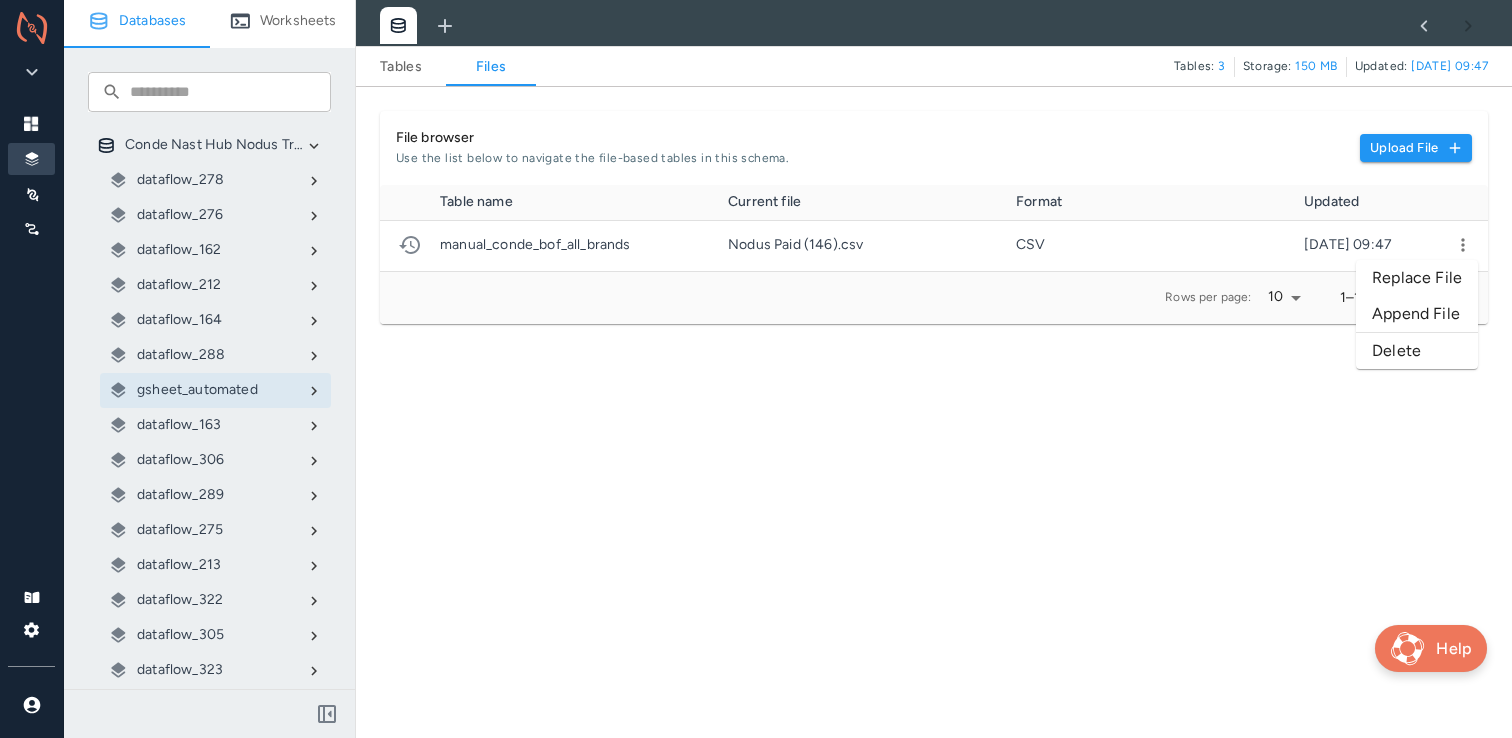 click on "Replace File" at bounding box center (1417, 278) 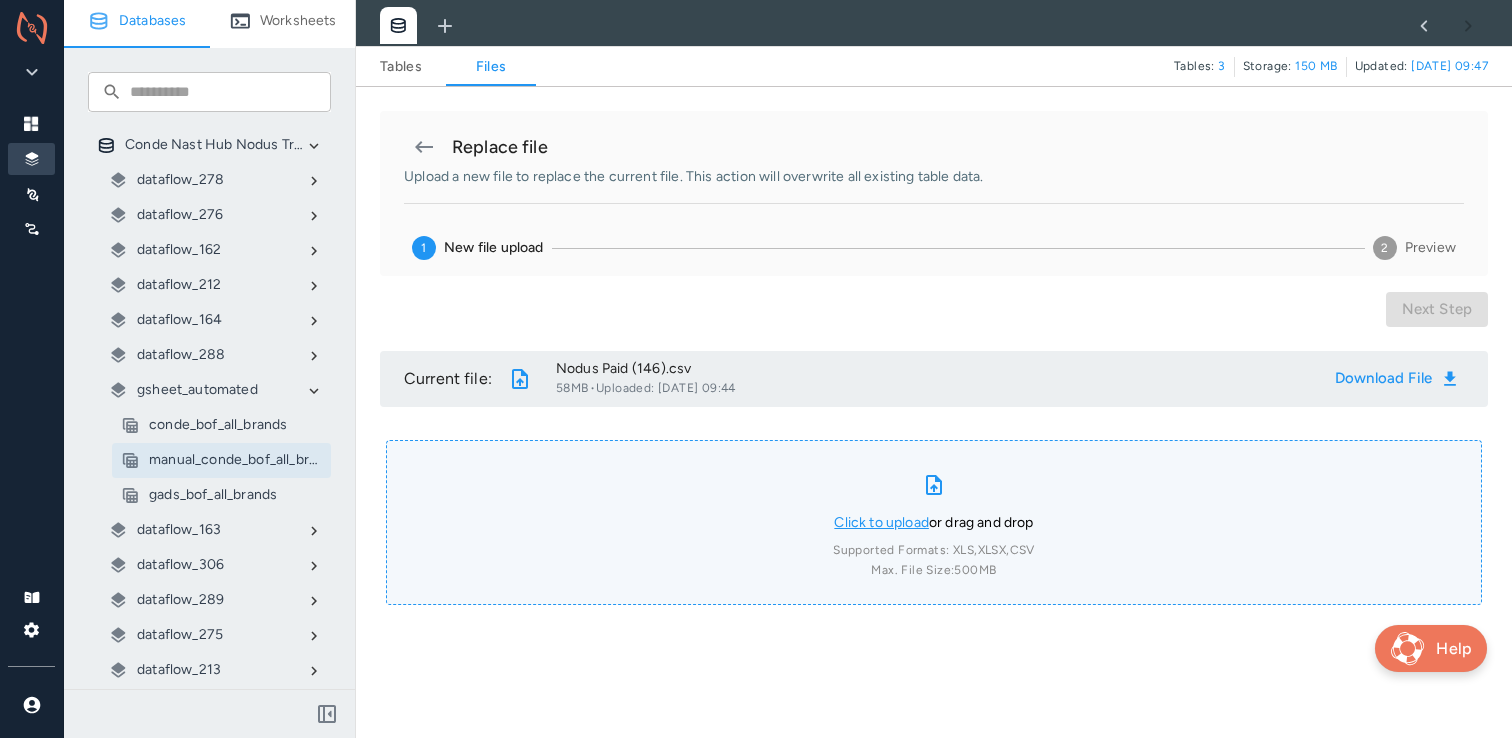 click on "Click to upload" at bounding box center (881, 522) 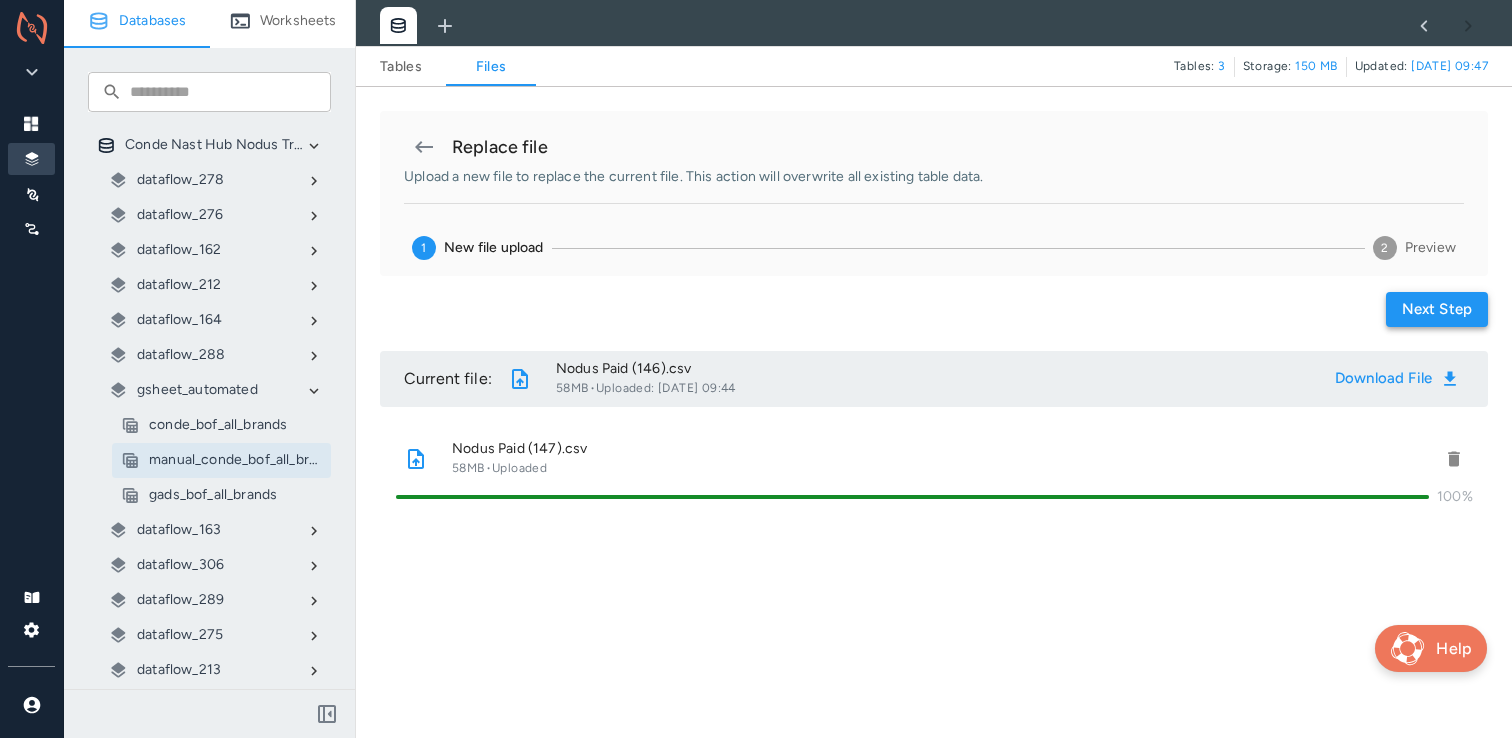 click on "Next step" at bounding box center (1437, 309) 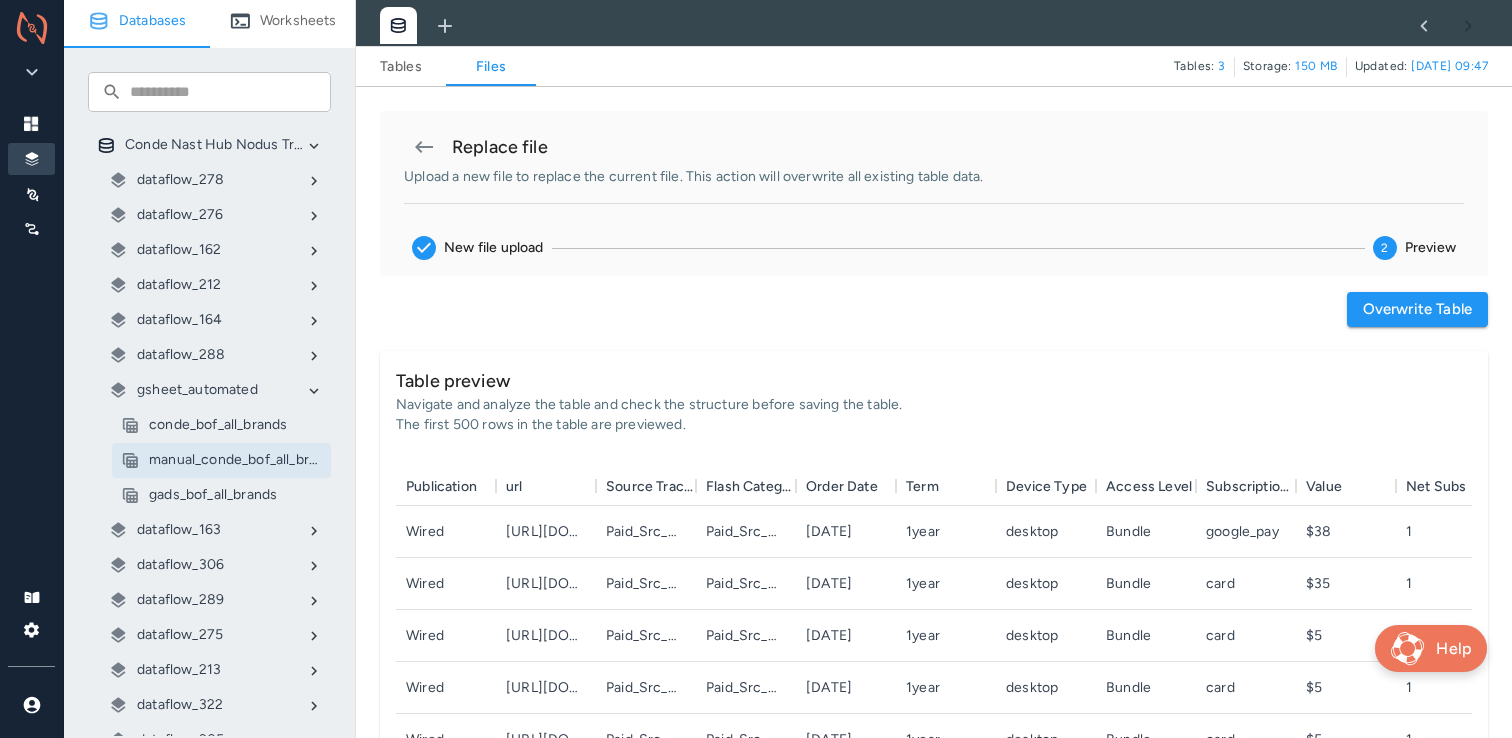 scroll, scrollTop: 1, scrollLeft: 1, axis: both 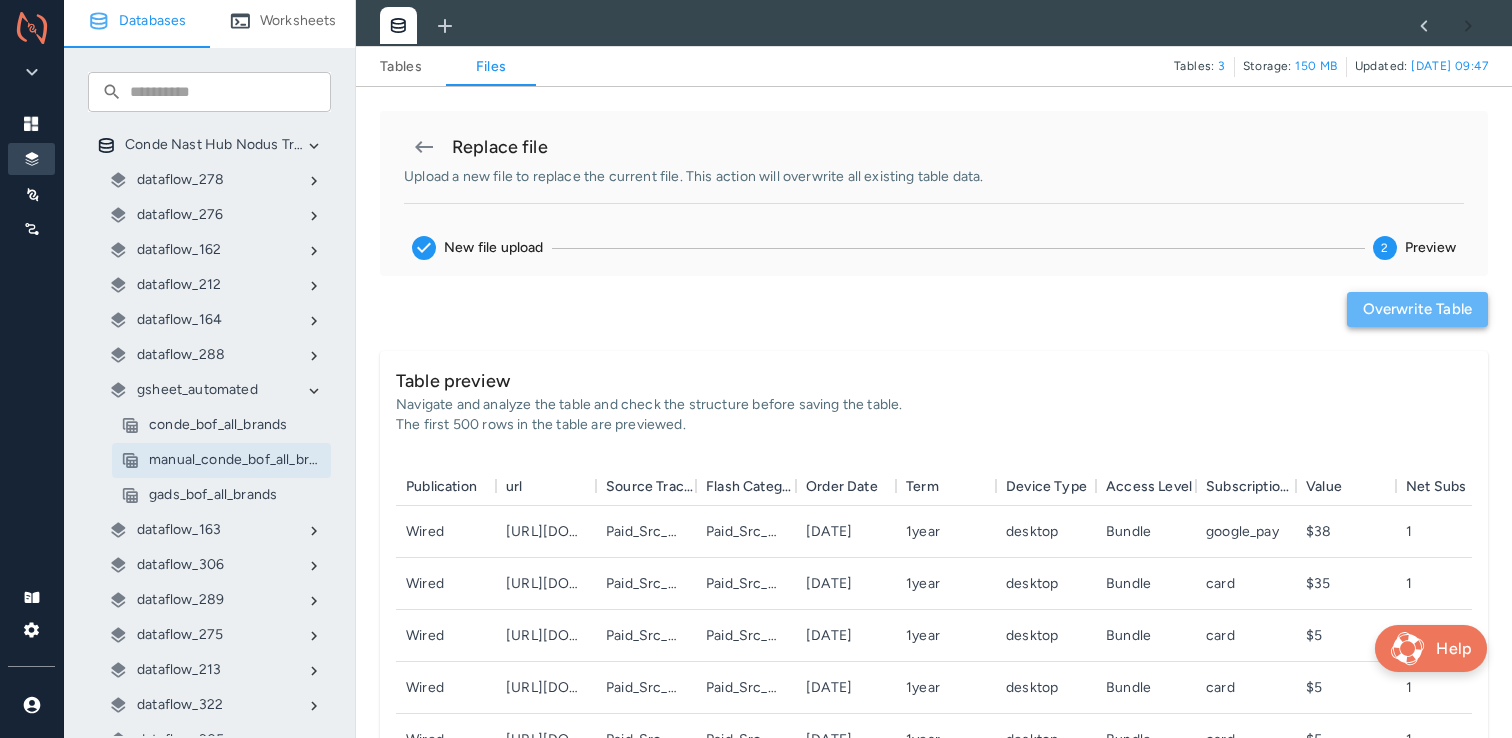 click on "Overwrite table" at bounding box center (1417, 309) 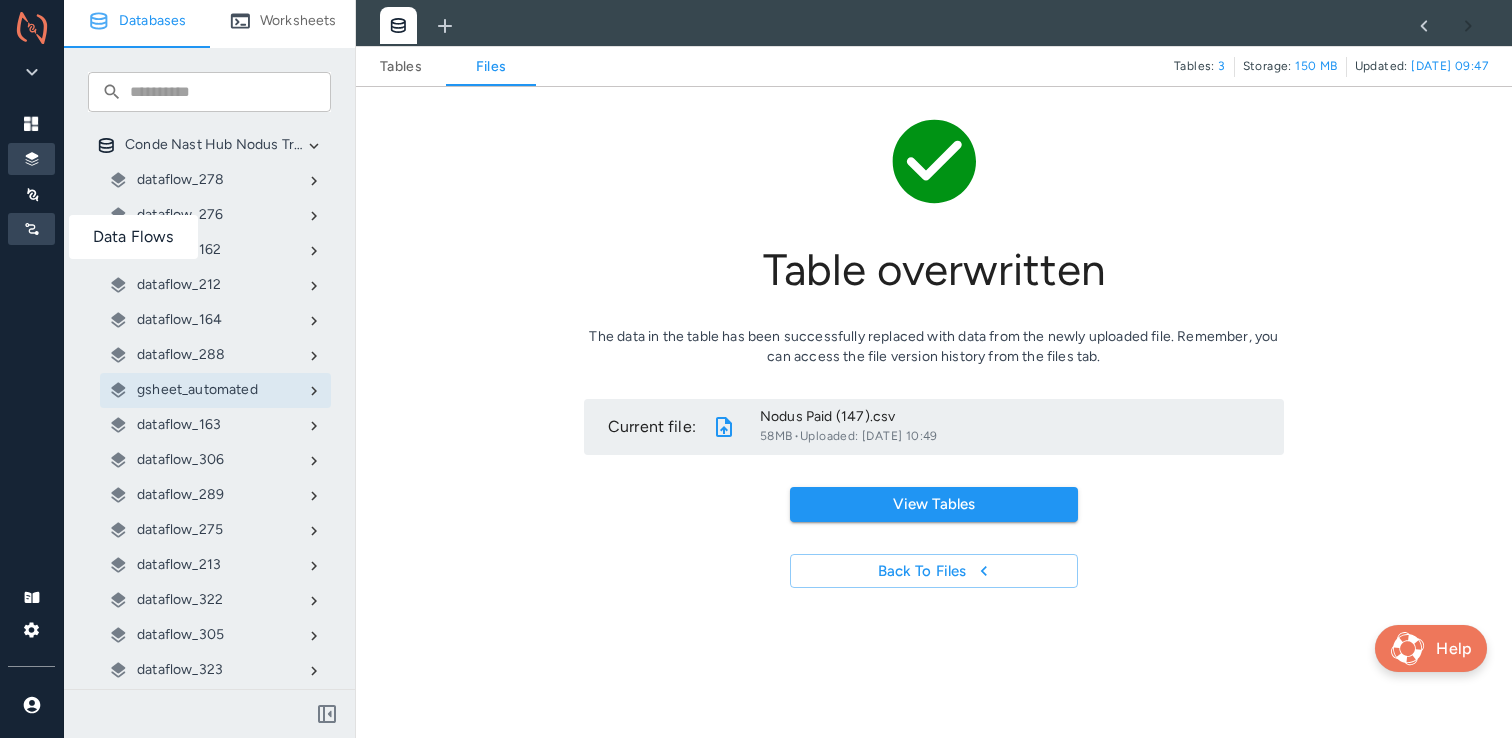 click at bounding box center (31, 229) 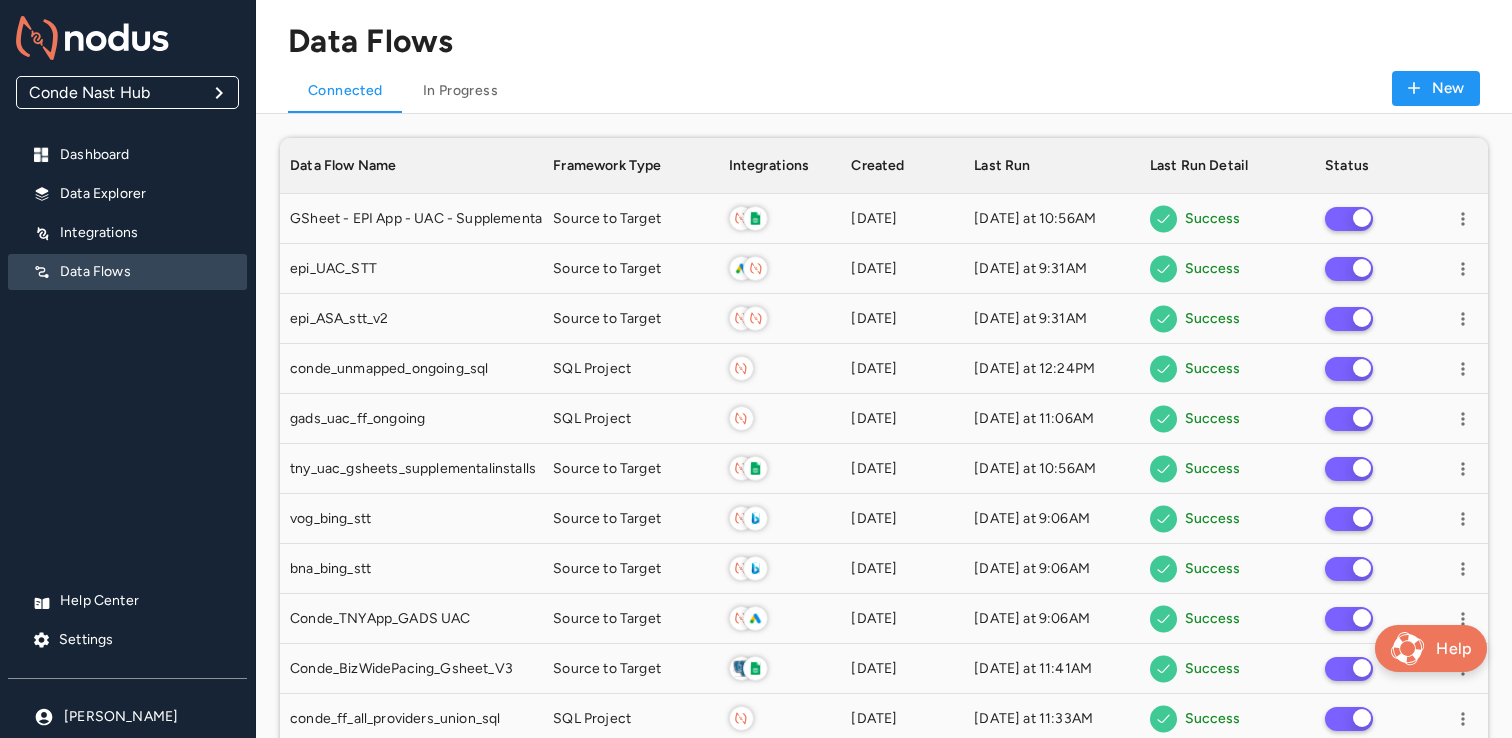 scroll, scrollTop: 1, scrollLeft: 1, axis: both 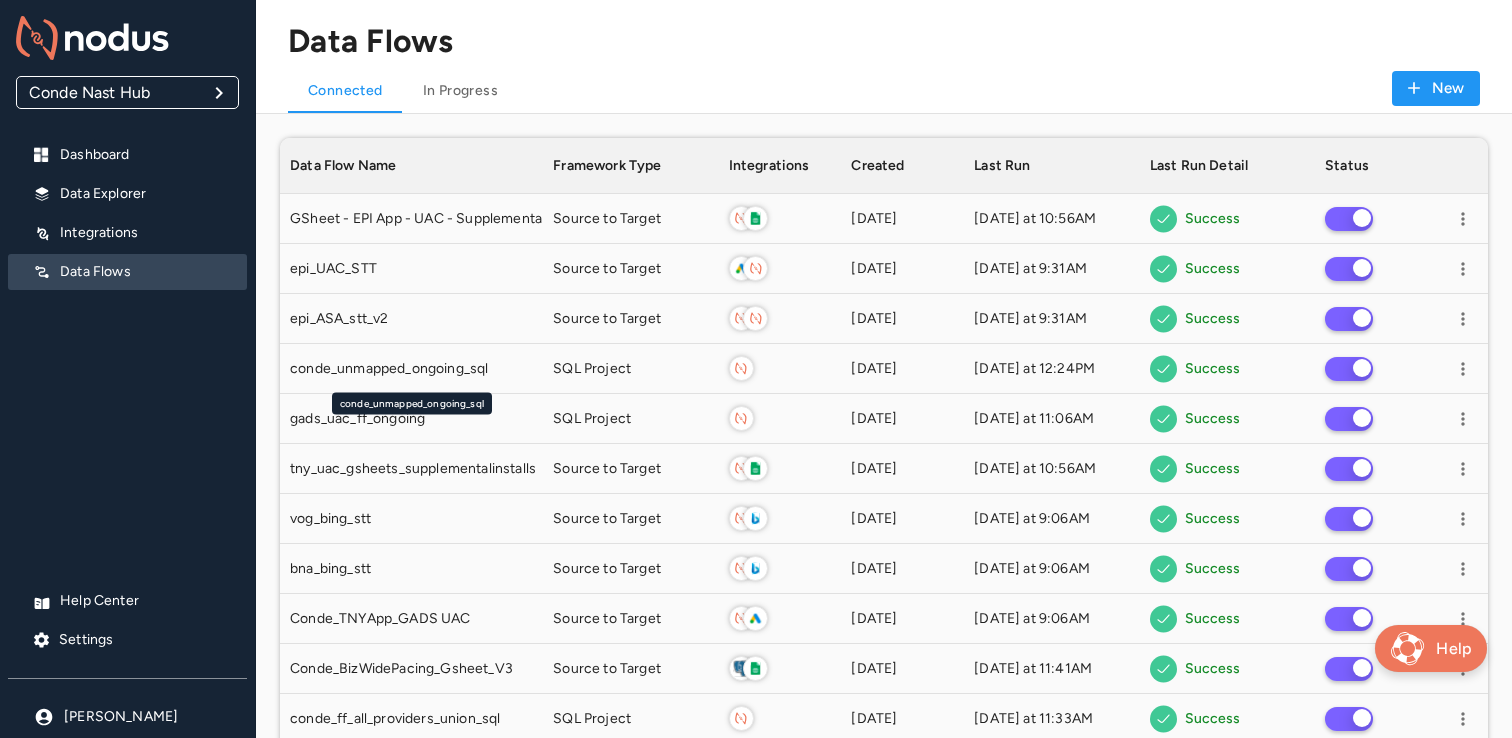 click on "conde_unmapped_ongoing_sql" at bounding box center (412, 398) 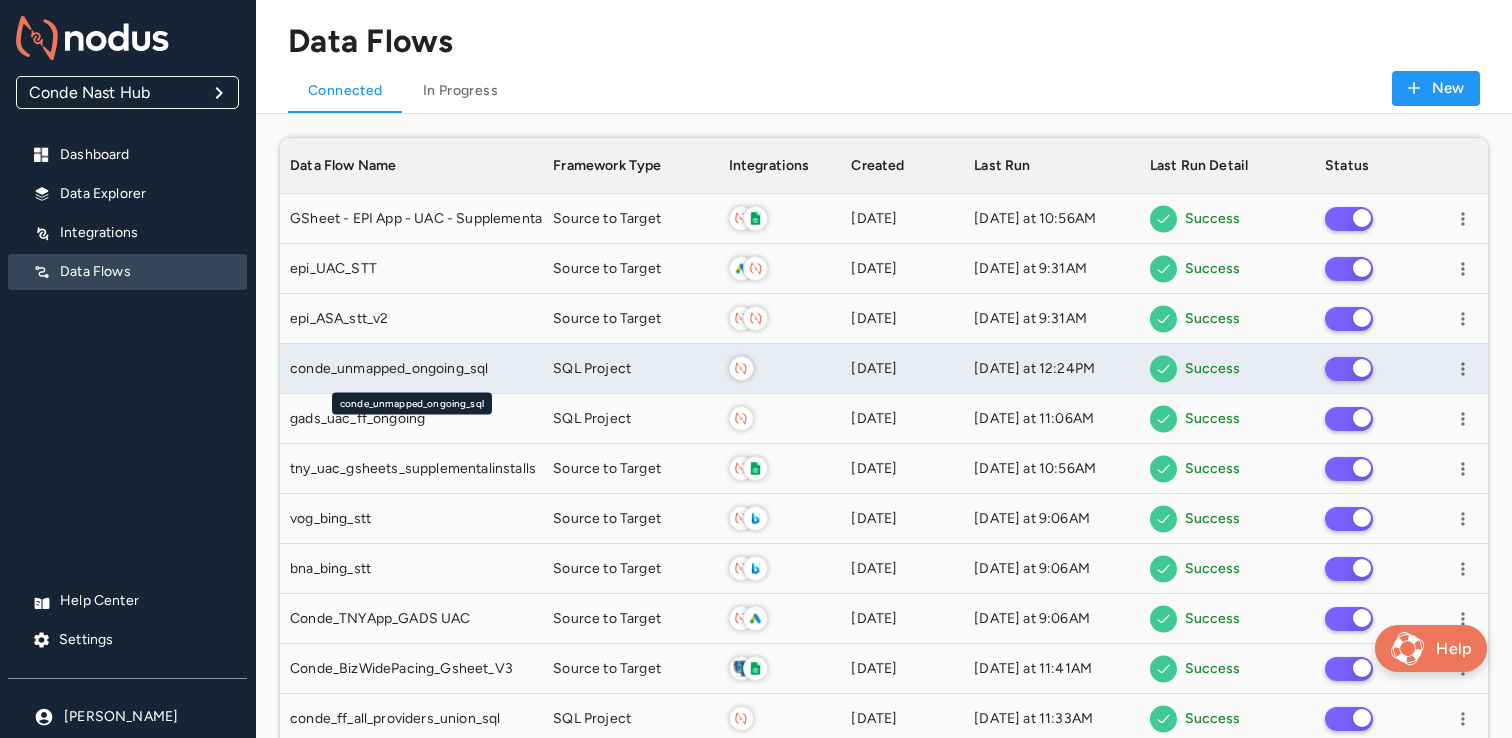 click on "conde_unmapped_ongoing_sql" at bounding box center (389, 369) 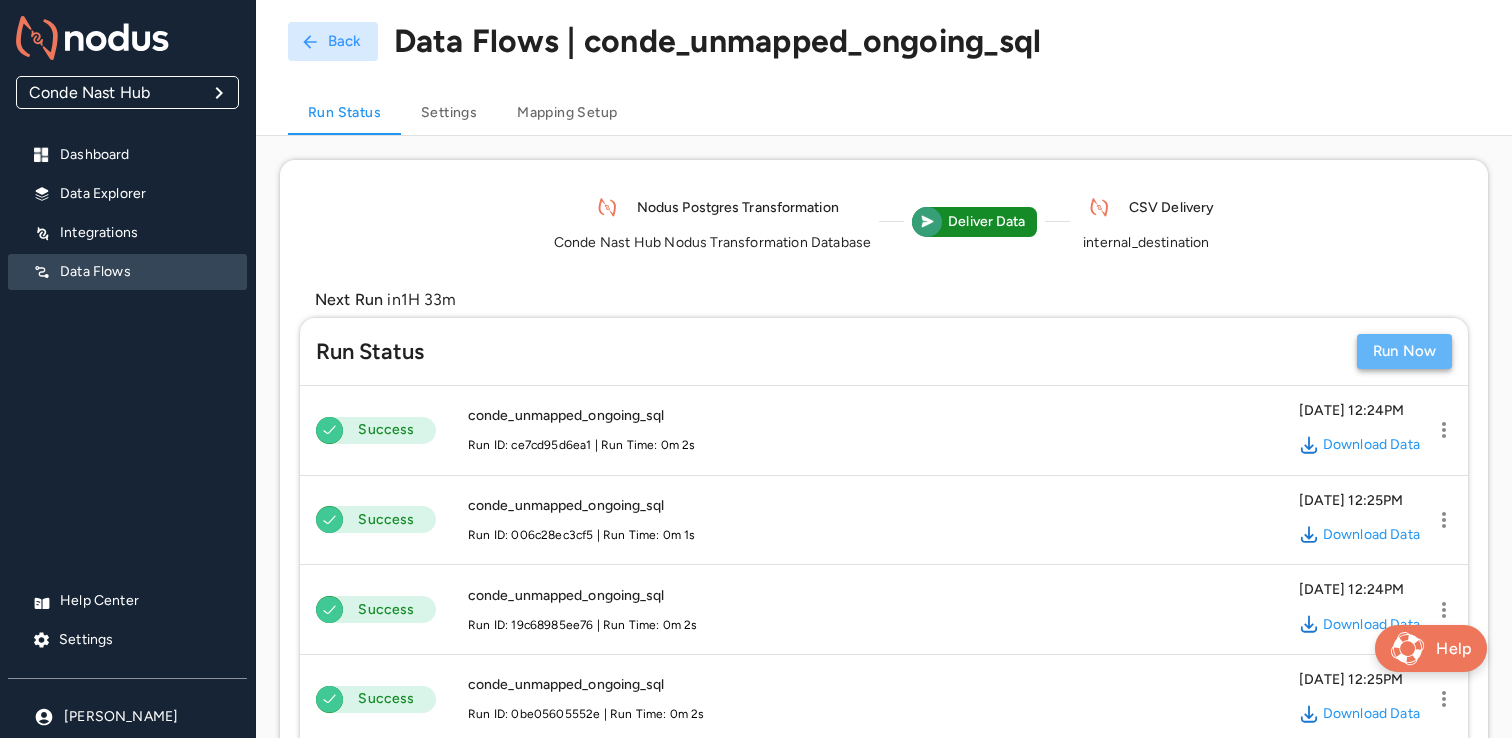 click on "Run Now" at bounding box center (1404, 351) 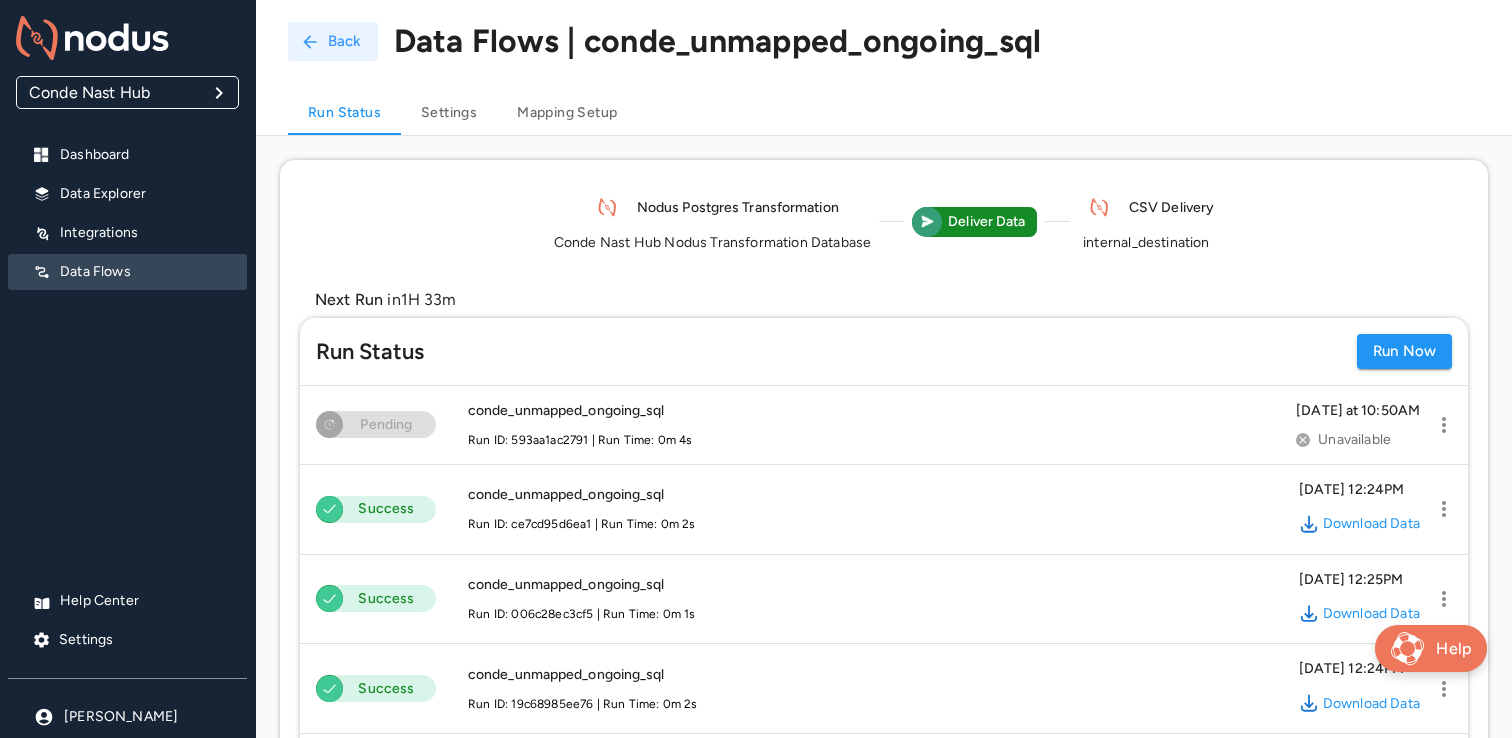 click on "Back" at bounding box center [333, 41] 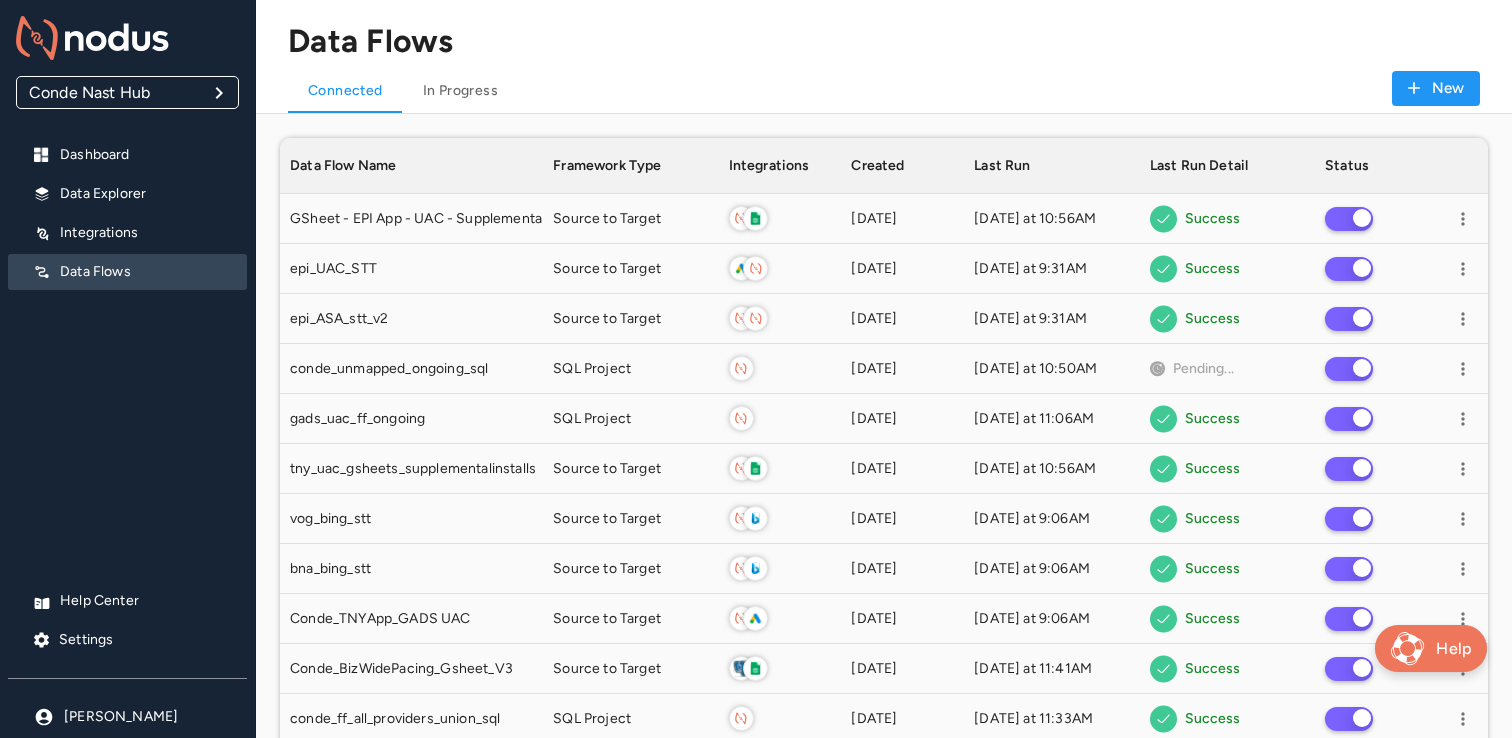 scroll, scrollTop: 1, scrollLeft: 1, axis: both 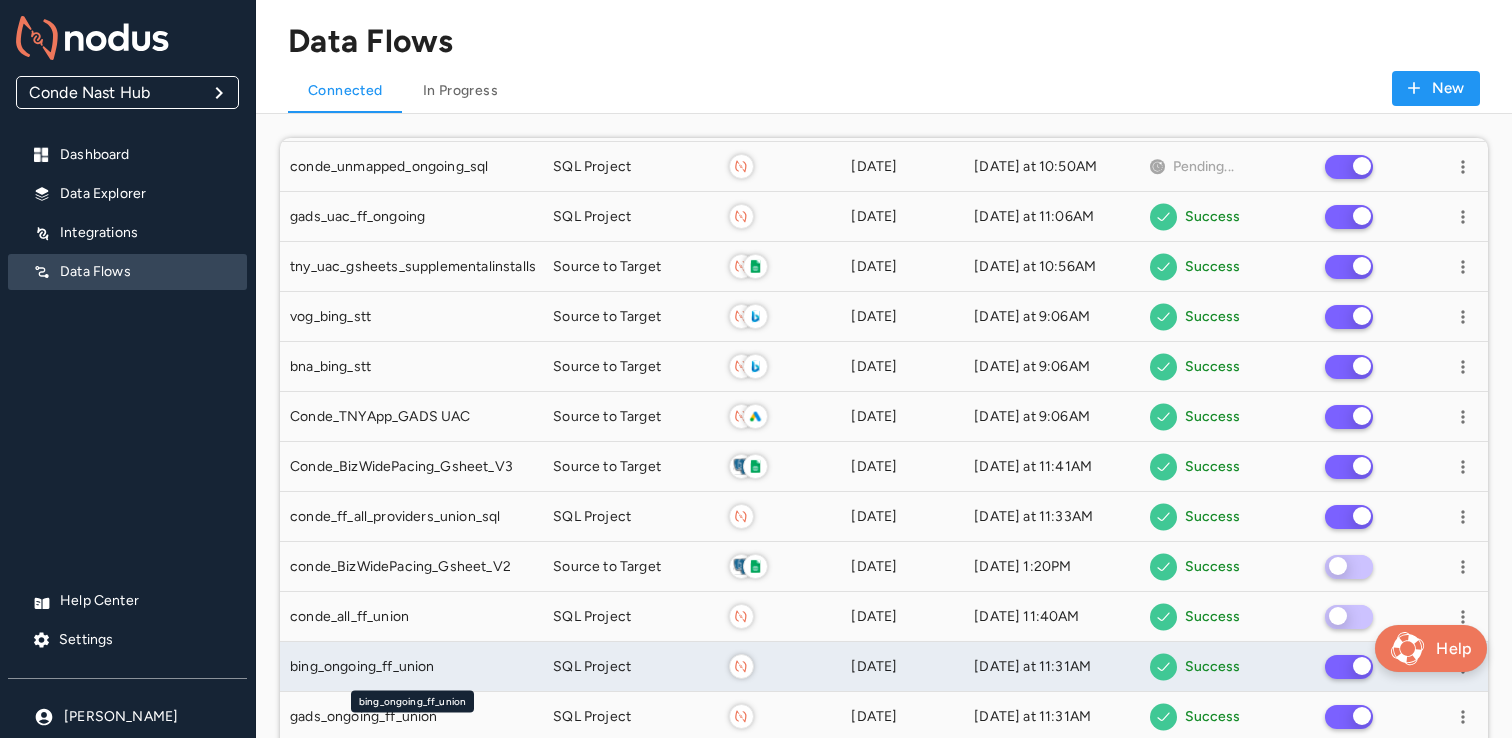 click on "bing_ongoing_ff_union" at bounding box center (411, 667) 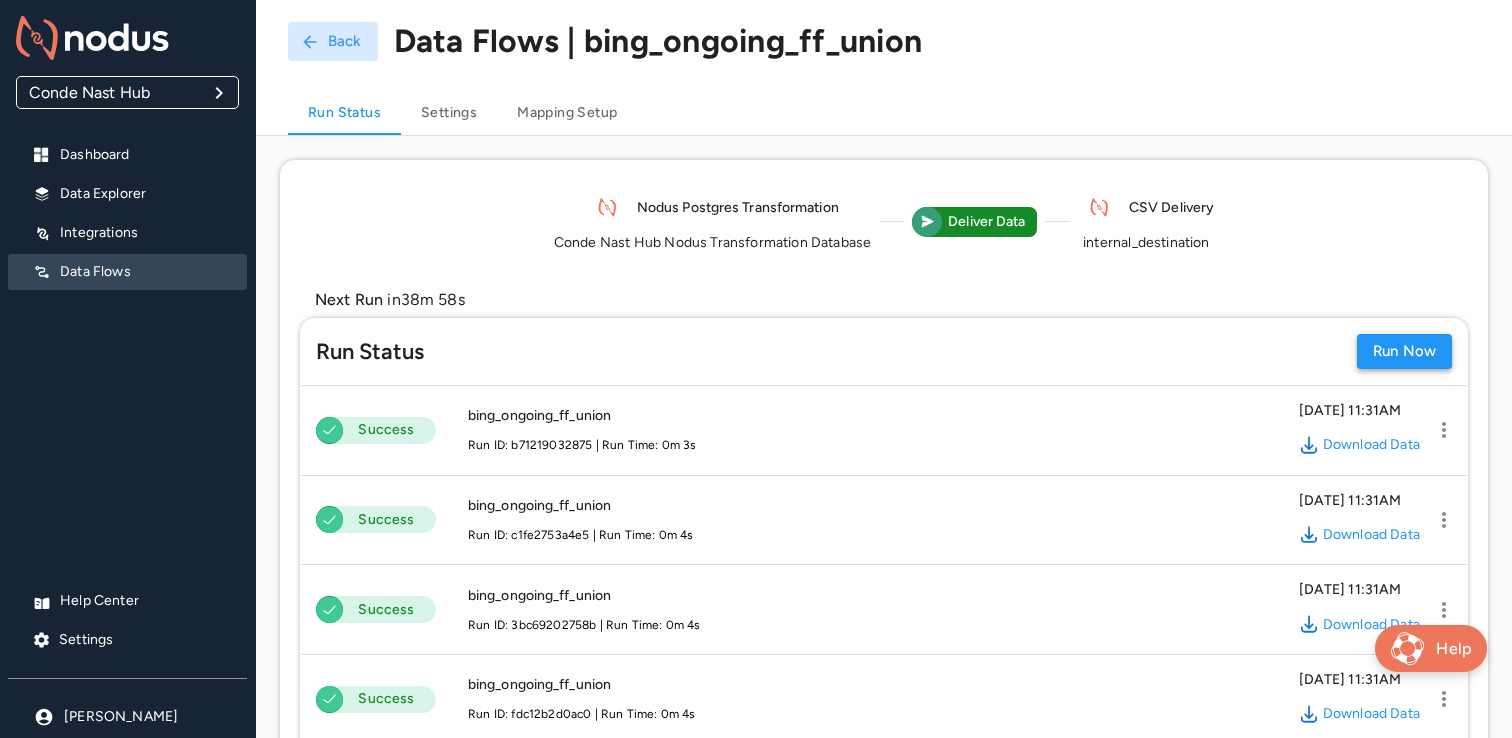 click on "Run Now" at bounding box center (1404, 351) 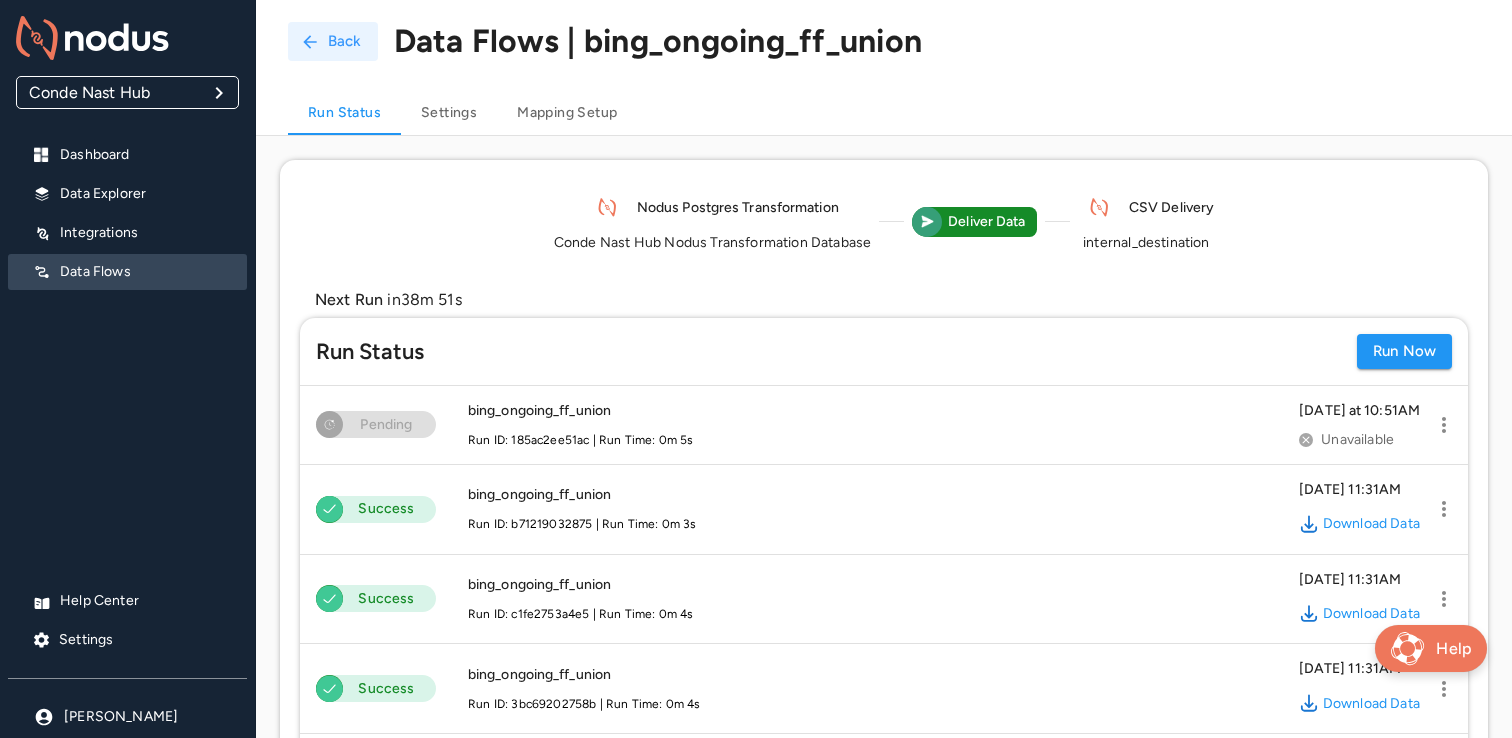 click on "Back" at bounding box center [333, 41] 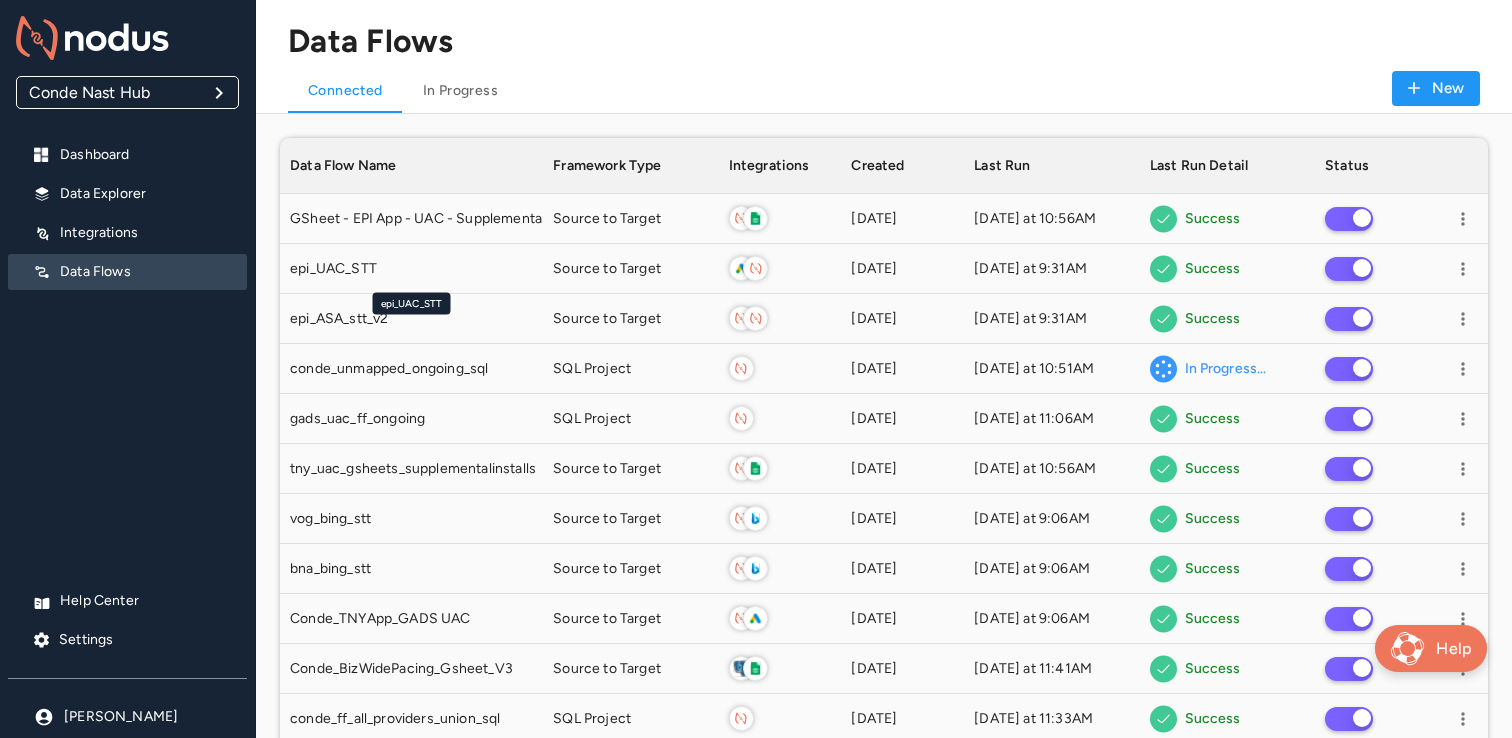 scroll, scrollTop: 1, scrollLeft: 1, axis: both 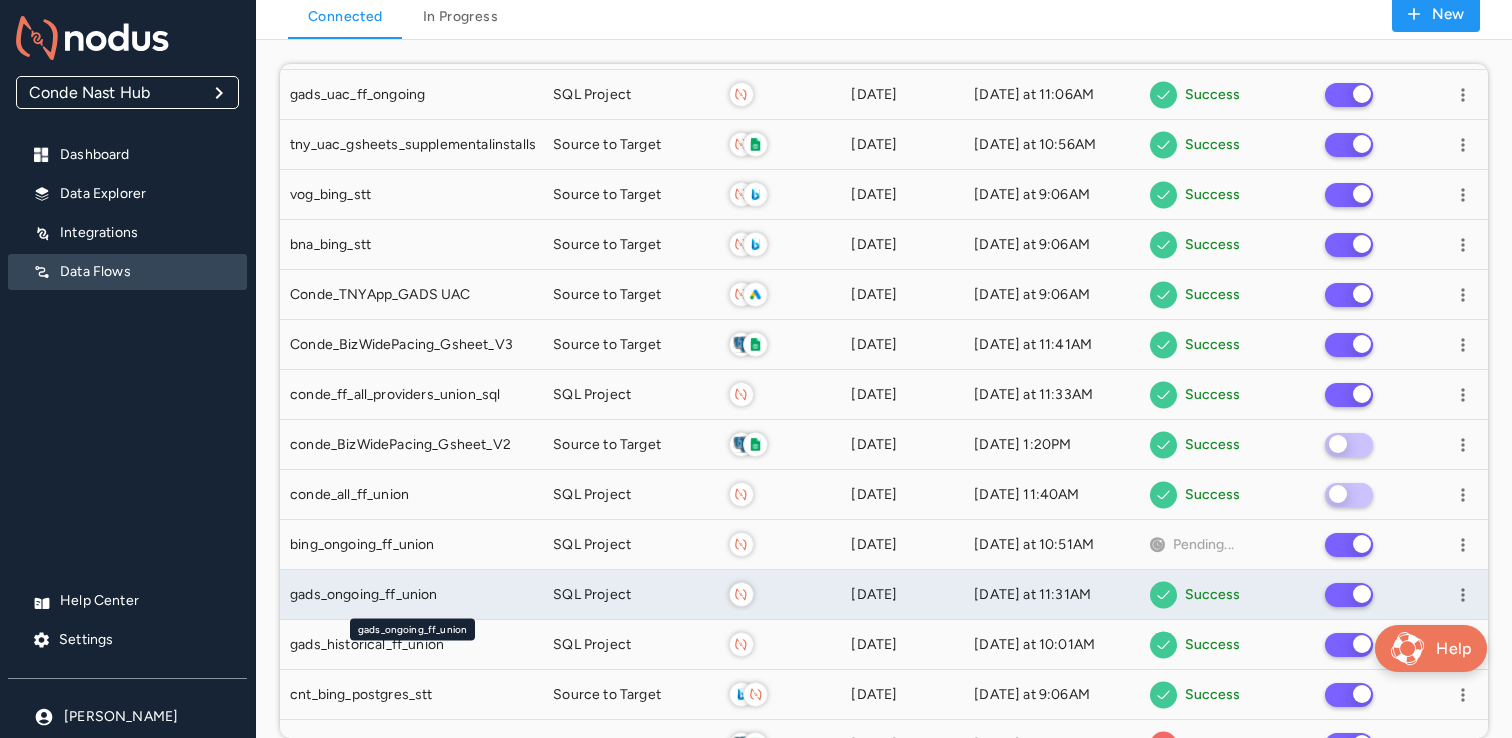 click on "gads_ongoing_ff_union" at bounding box center [411, 595] 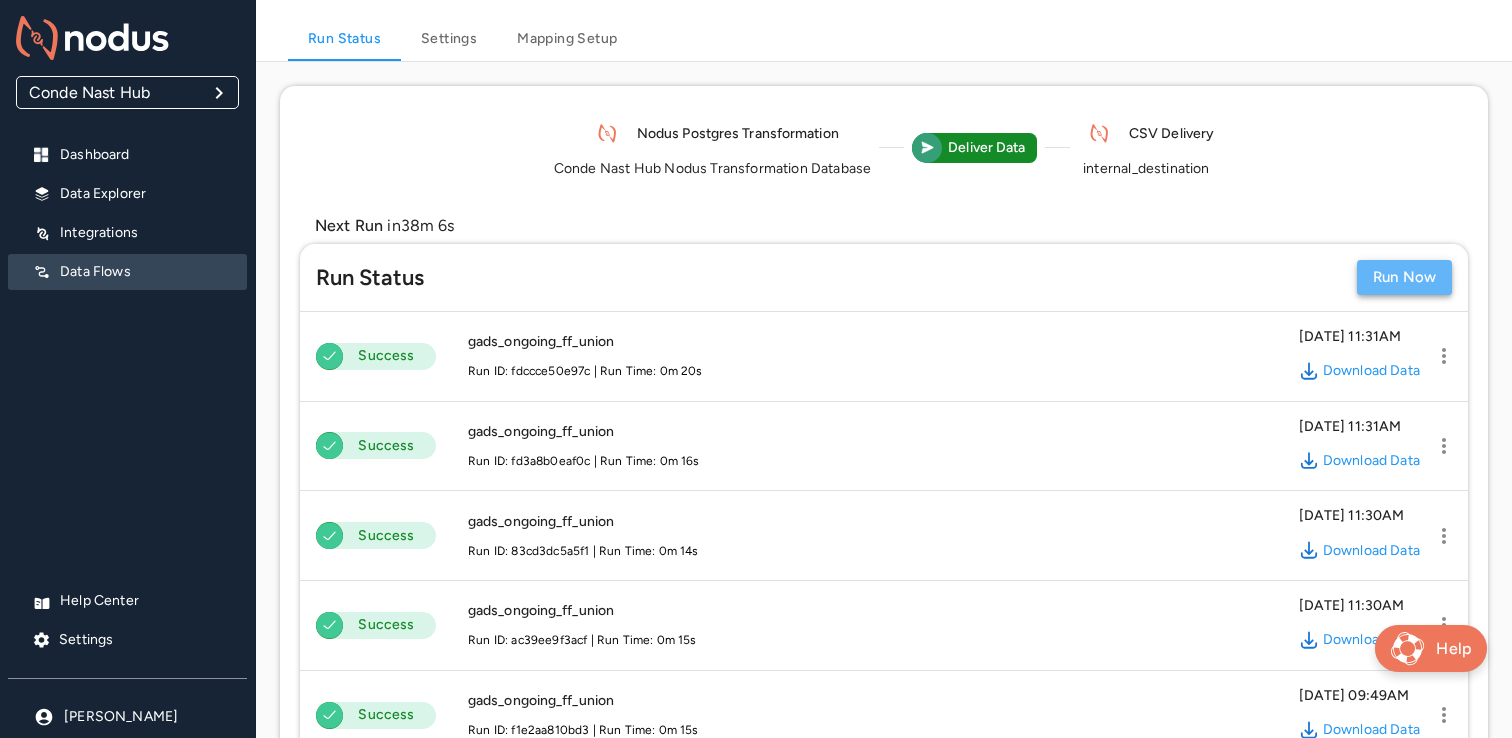 click on "Run Now" at bounding box center (1404, 277) 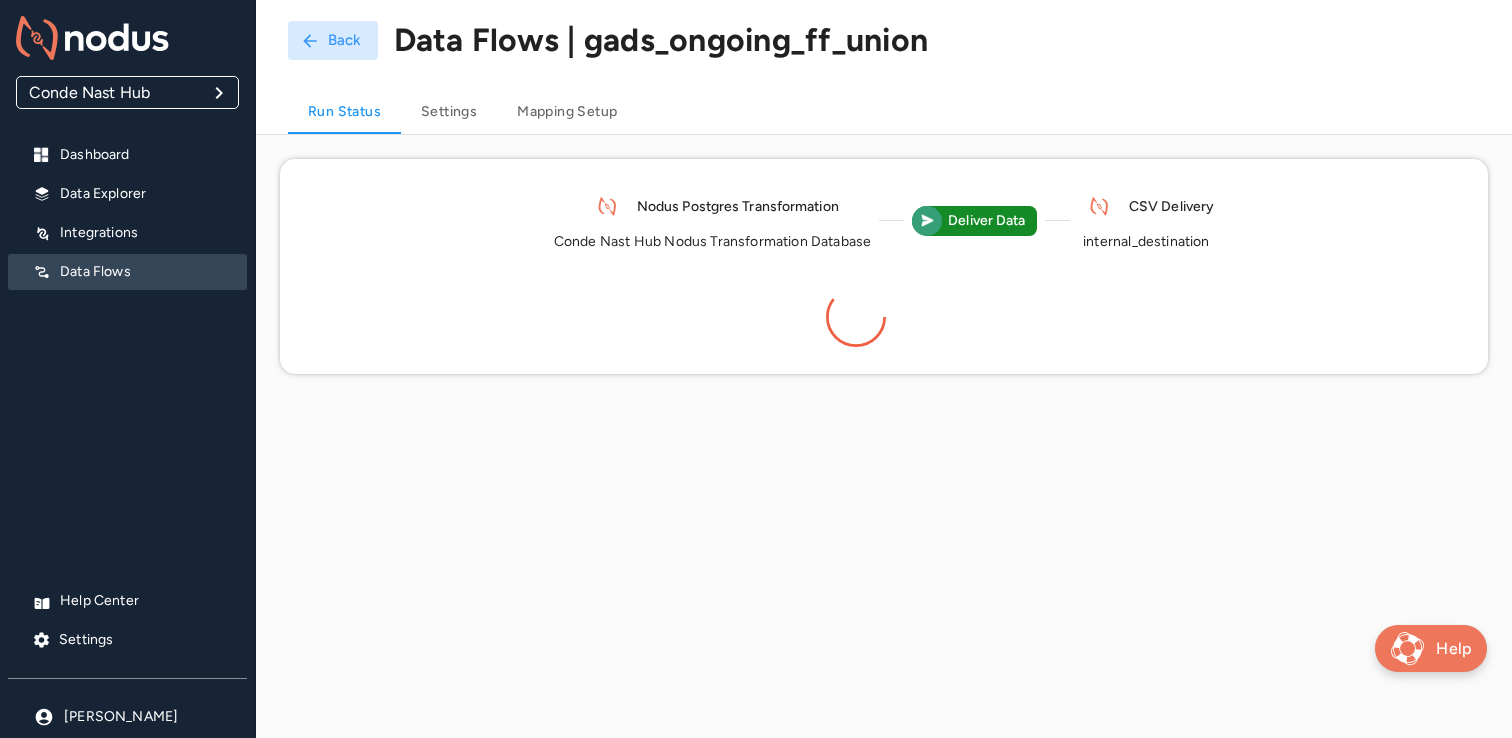 scroll, scrollTop: 0, scrollLeft: 0, axis: both 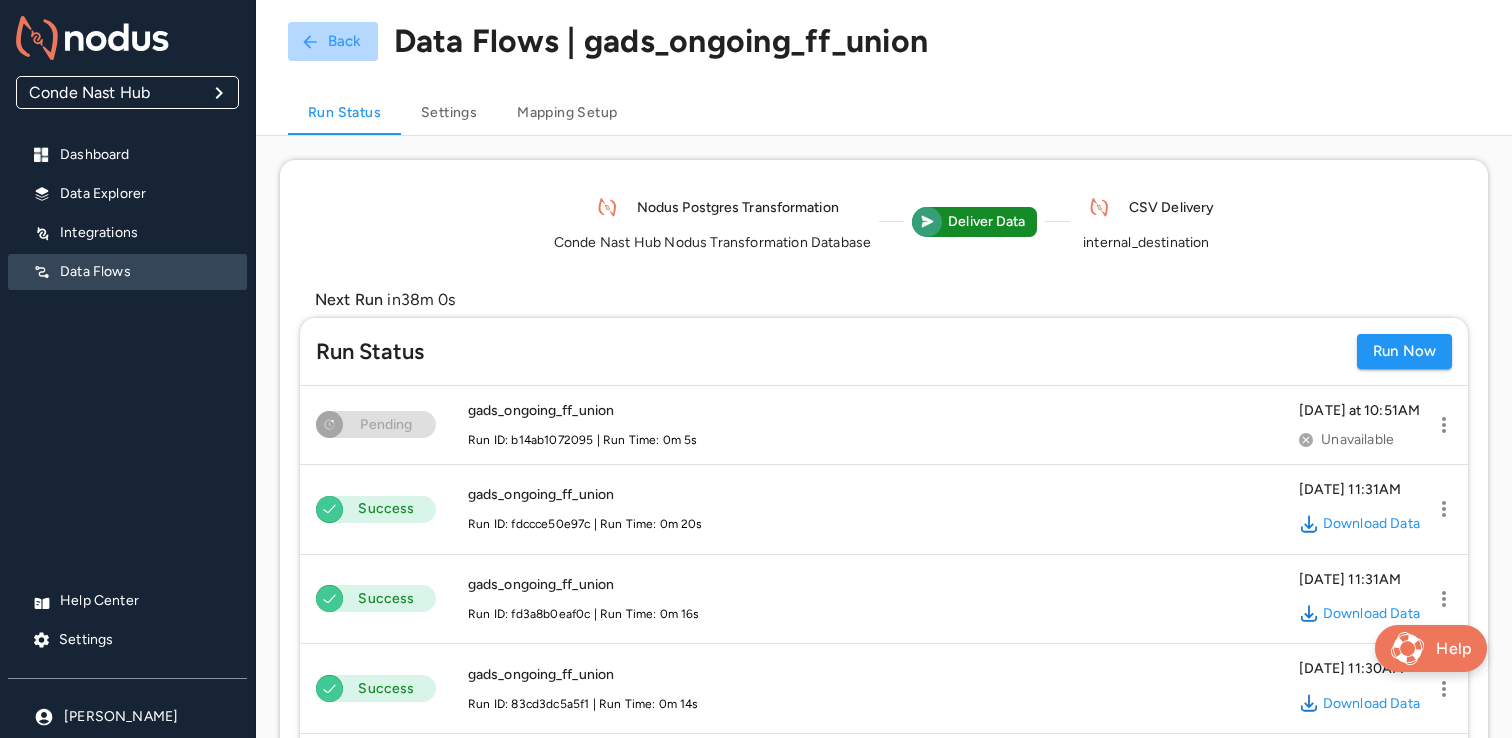 click on "Back" at bounding box center [333, 41] 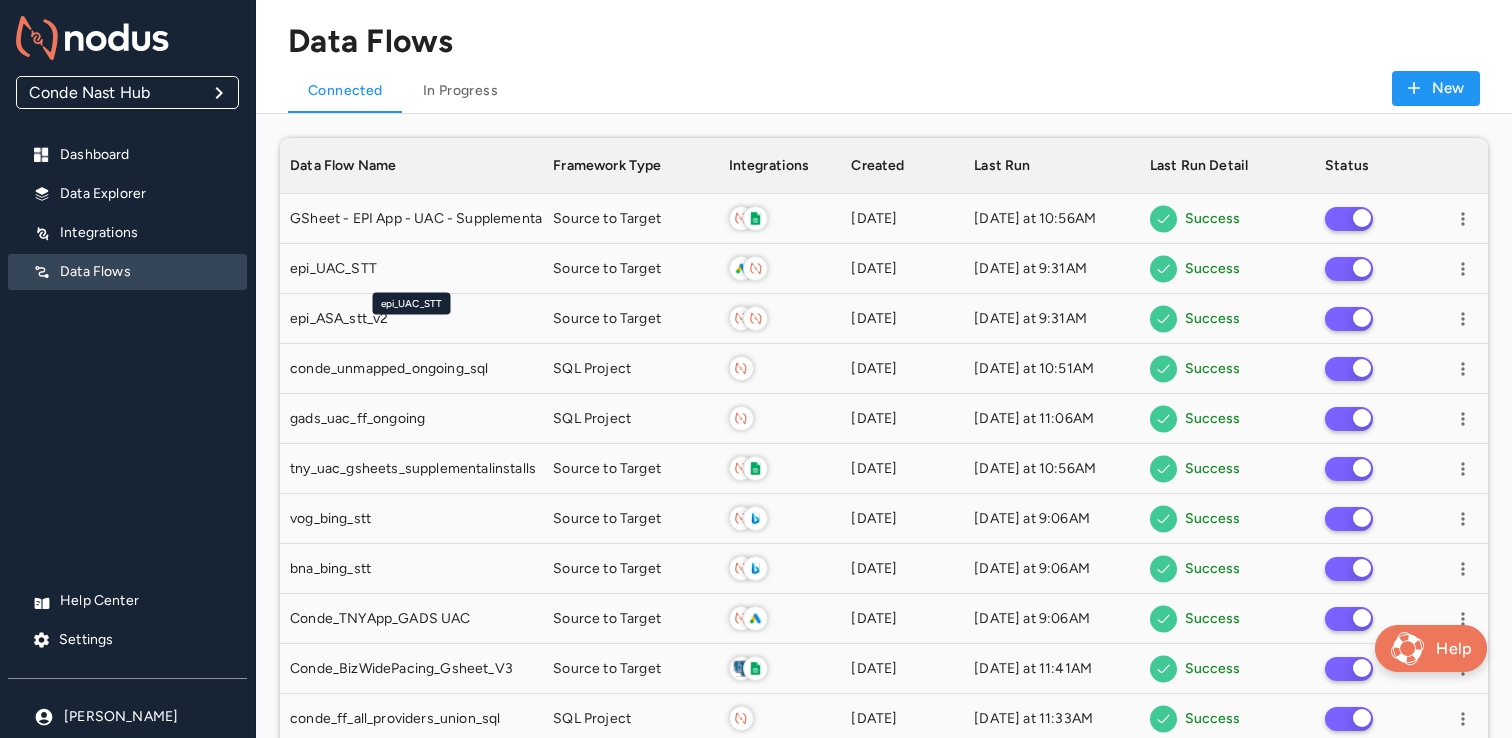 scroll, scrollTop: 1, scrollLeft: 1, axis: both 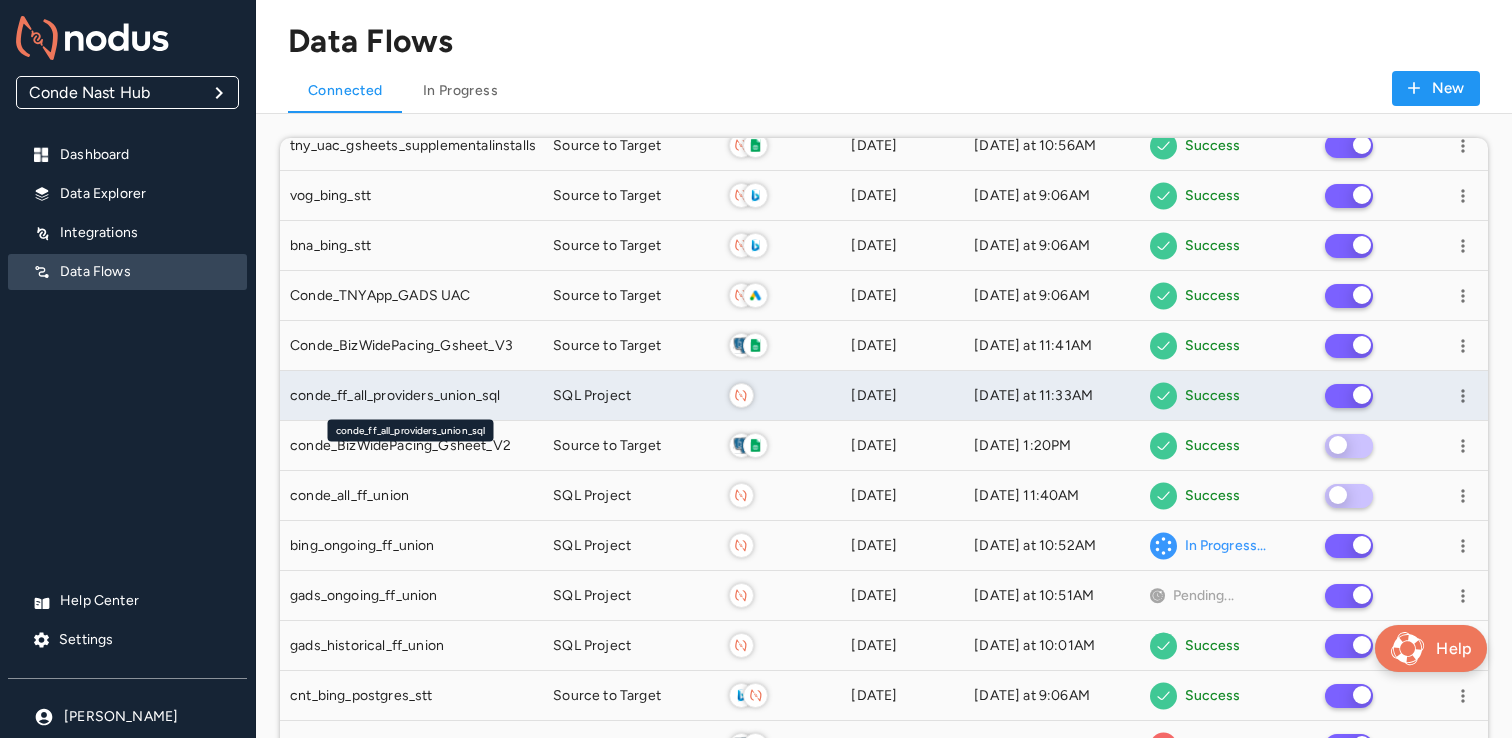 click on "conde_ff_all_providers_union_sql" at bounding box center [395, 396] 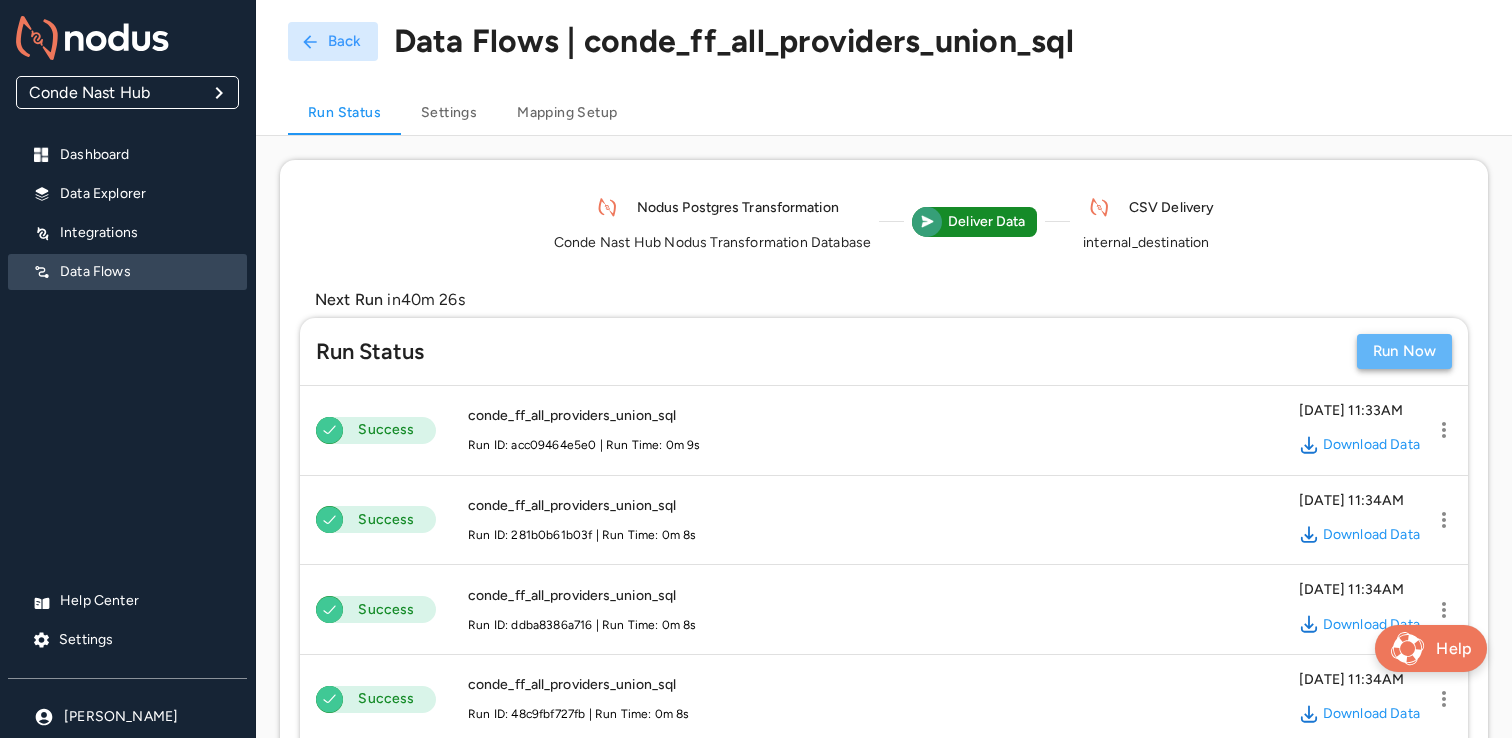 click on "Run Now" at bounding box center (1404, 351) 